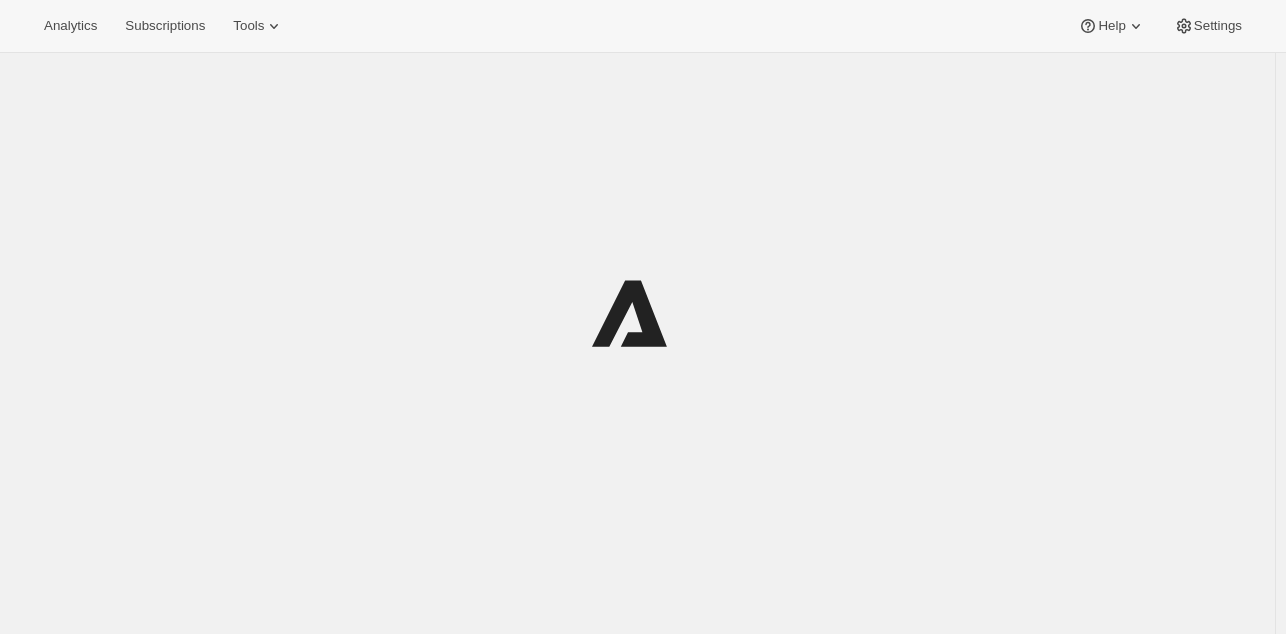 scroll, scrollTop: 0, scrollLeft: 0, axis: both 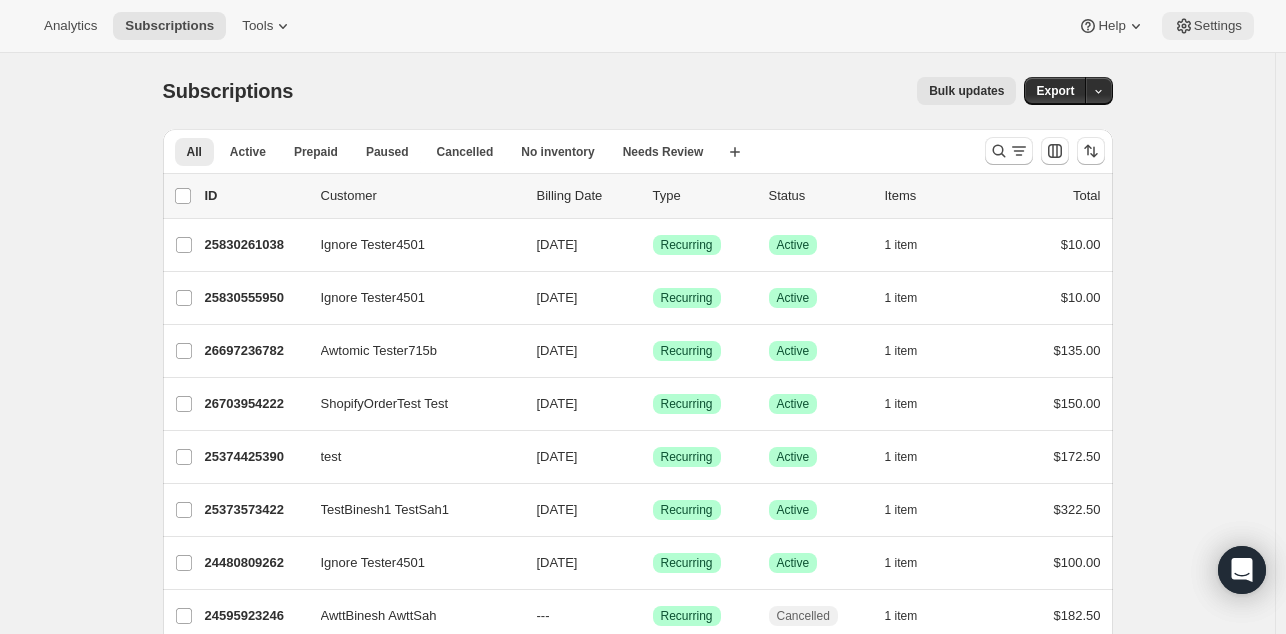 click on "Settings" at bounding box center (1218, 26) 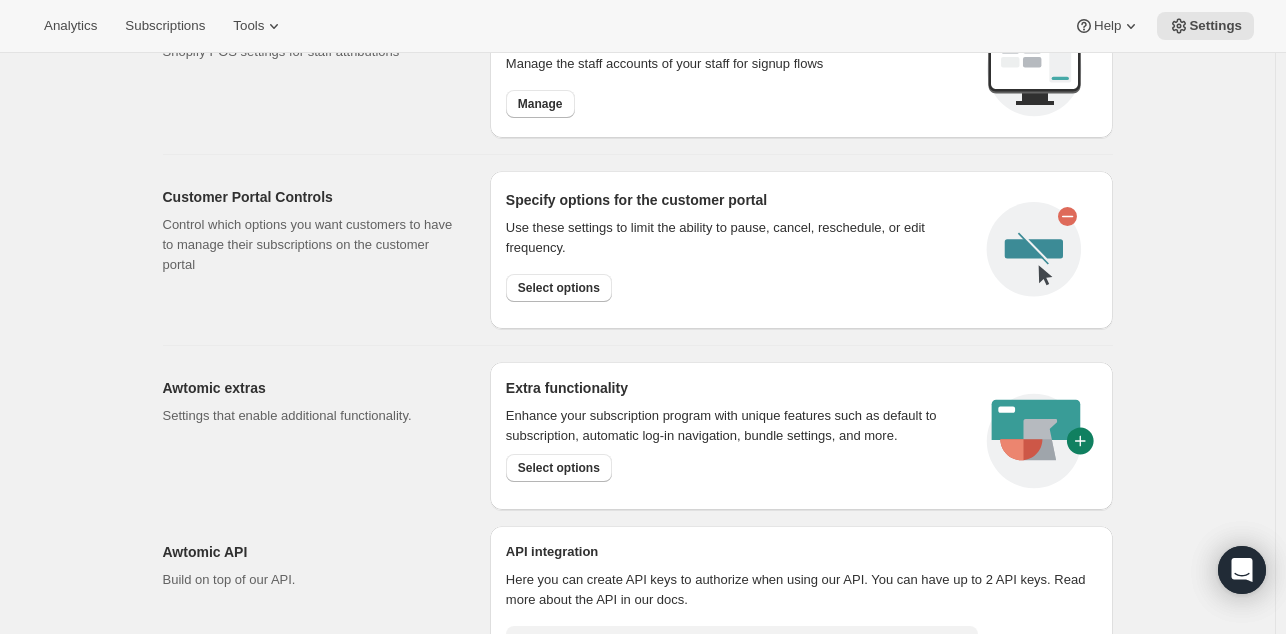 scroll, scrollTop: 1012, scrollLeft: 0, axis: vertical 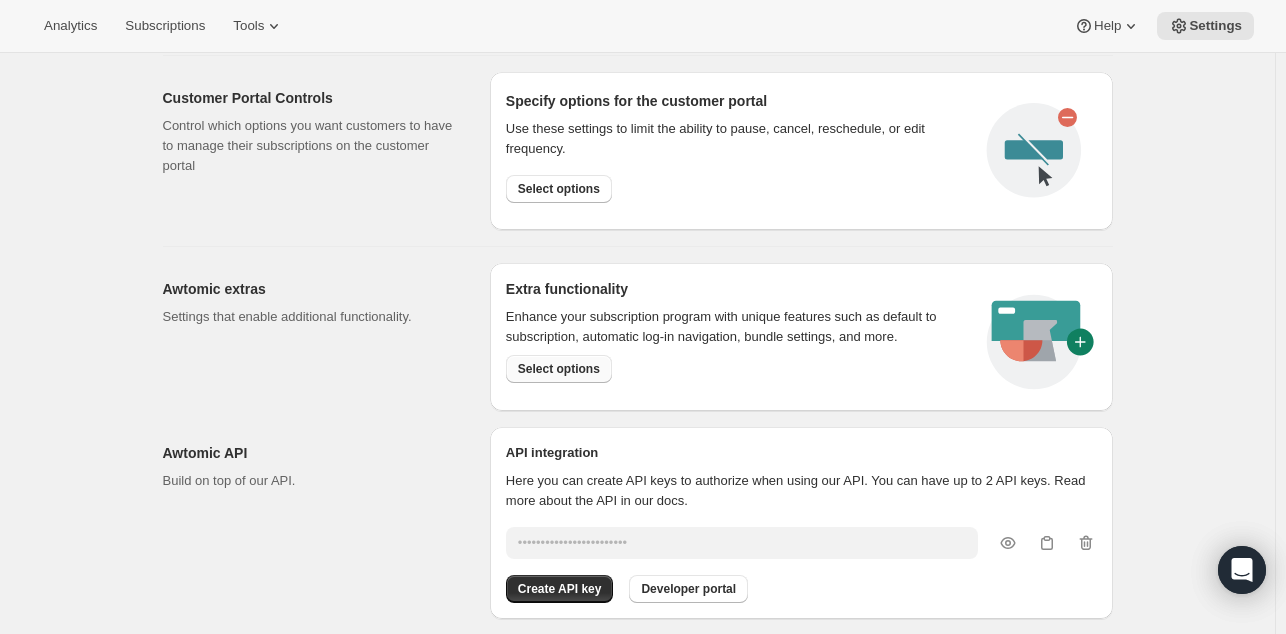 click on "Select options" at bounding box center [559, 369] 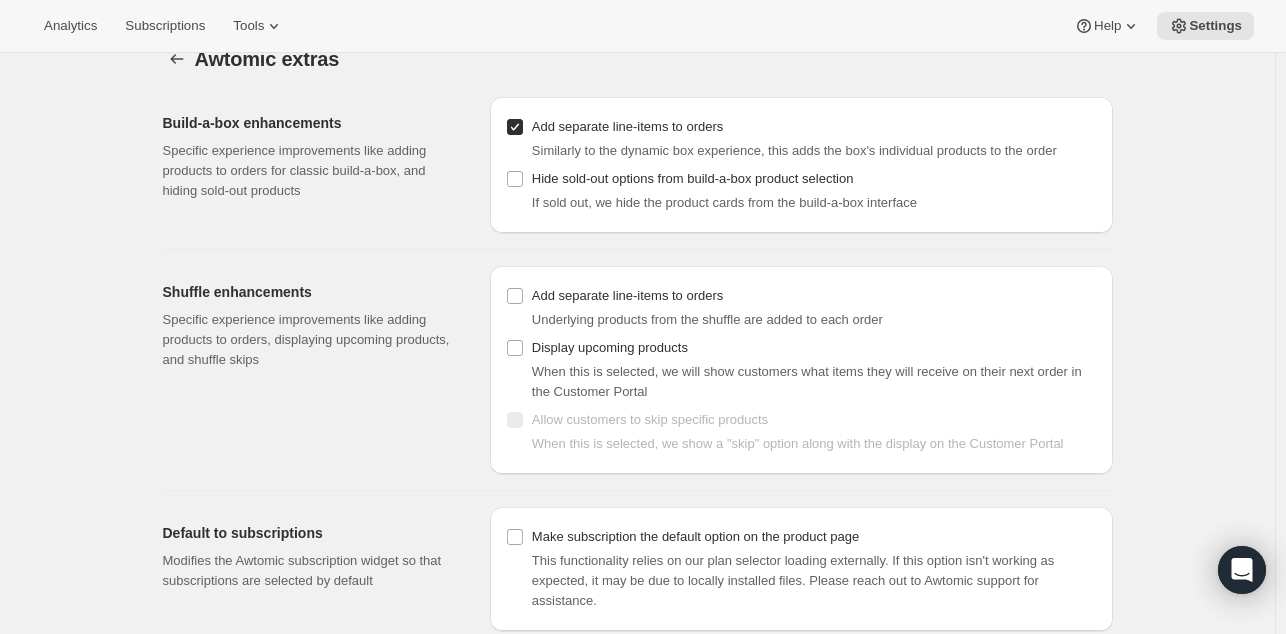 scroll, scrollTop: 0, scrollLeft: 0, axis: both 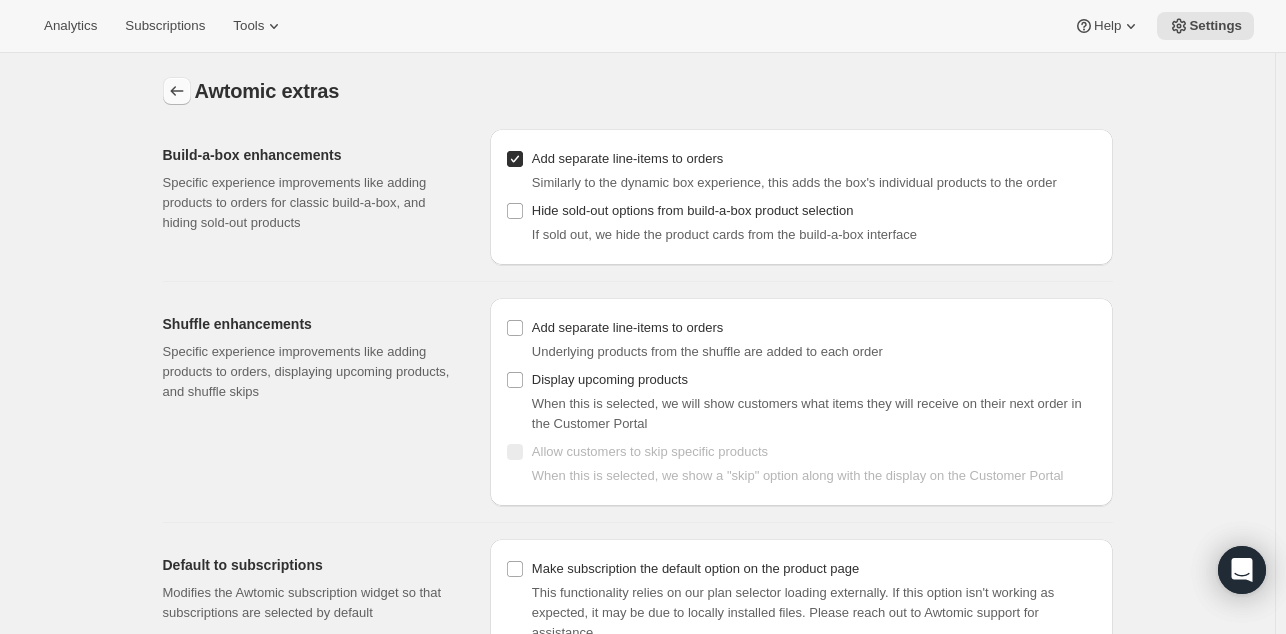 click 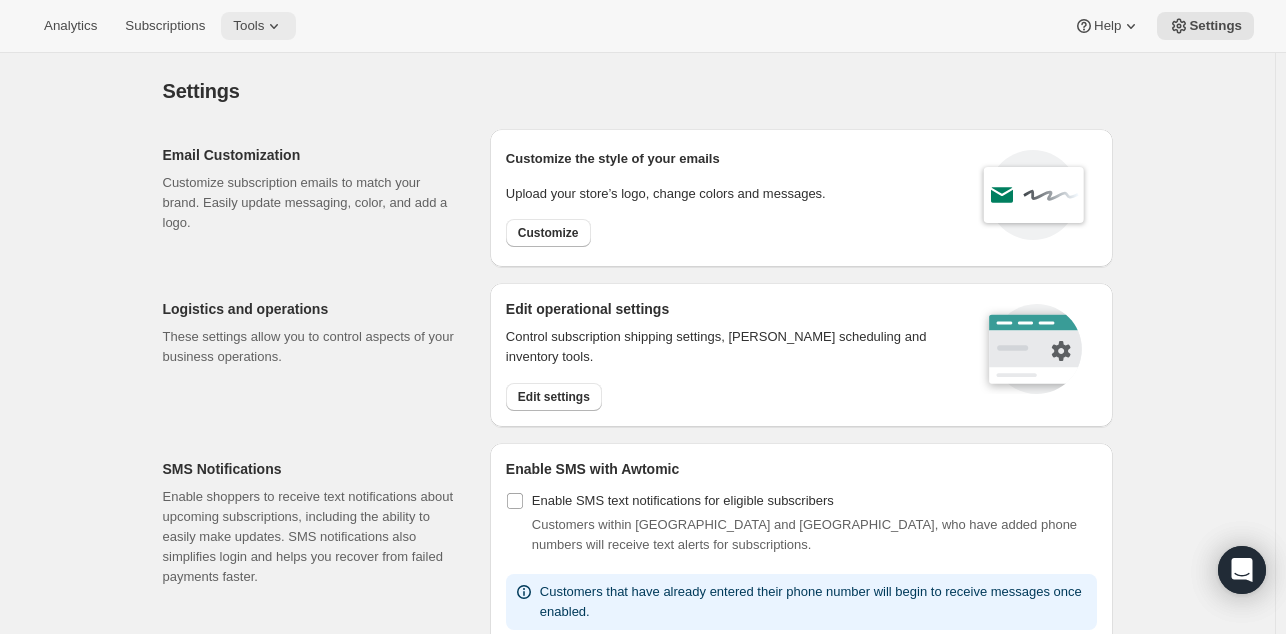 click on "Tools" at bounding box center [258, 26] 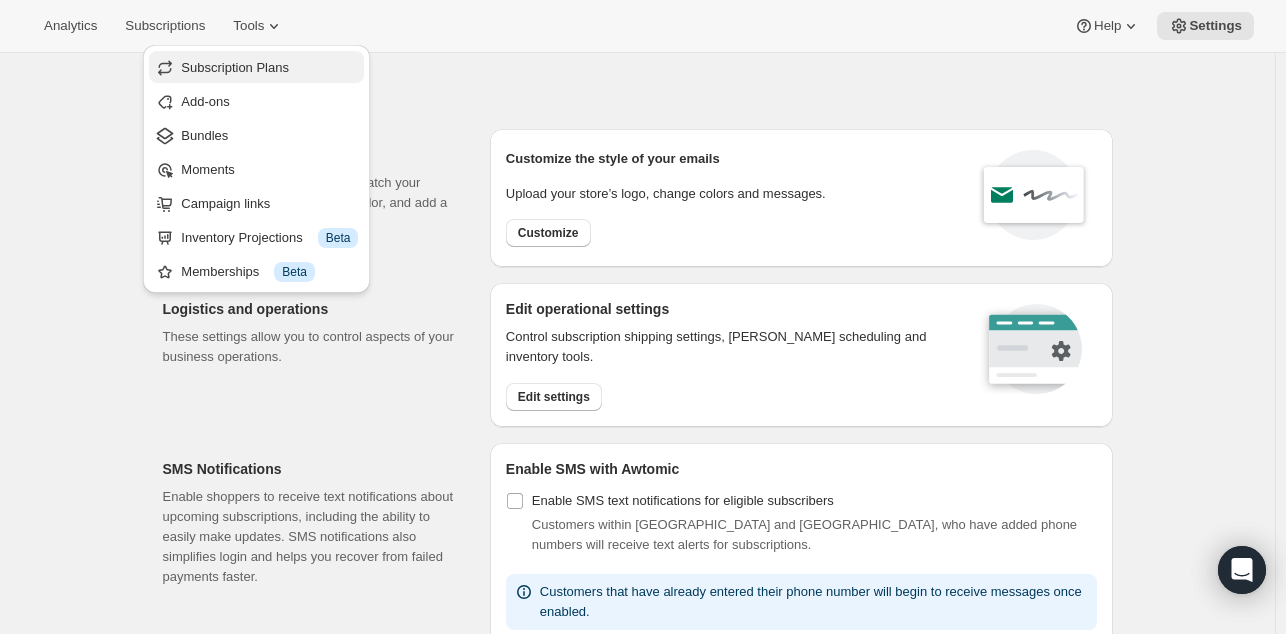 click on "Subscription Plans" at bounding box center [235, 67] 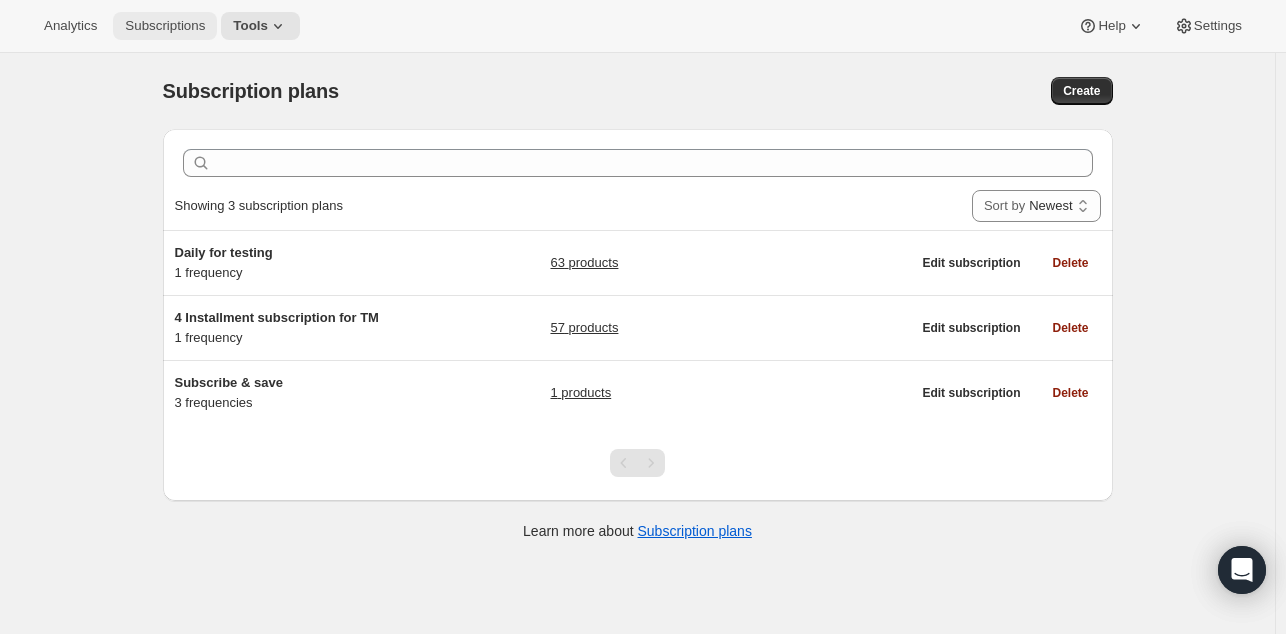 click on "Subscriptions" at bounding box center [165, 26] 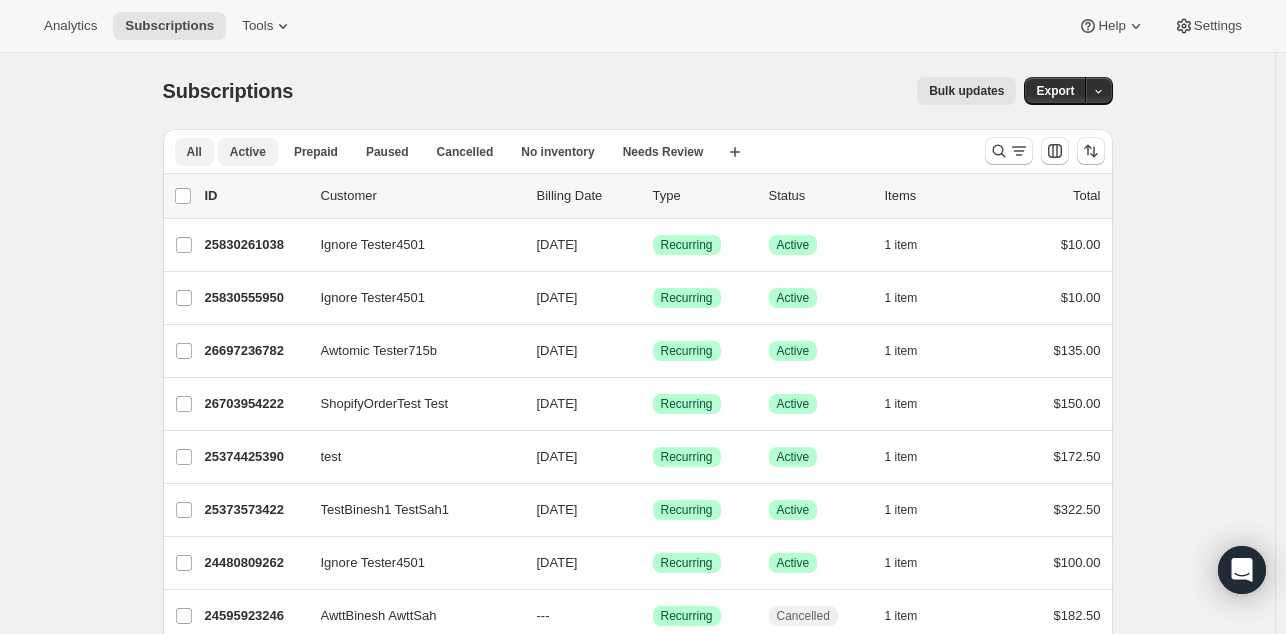 click on "Active" at bounding box center (248, 152) 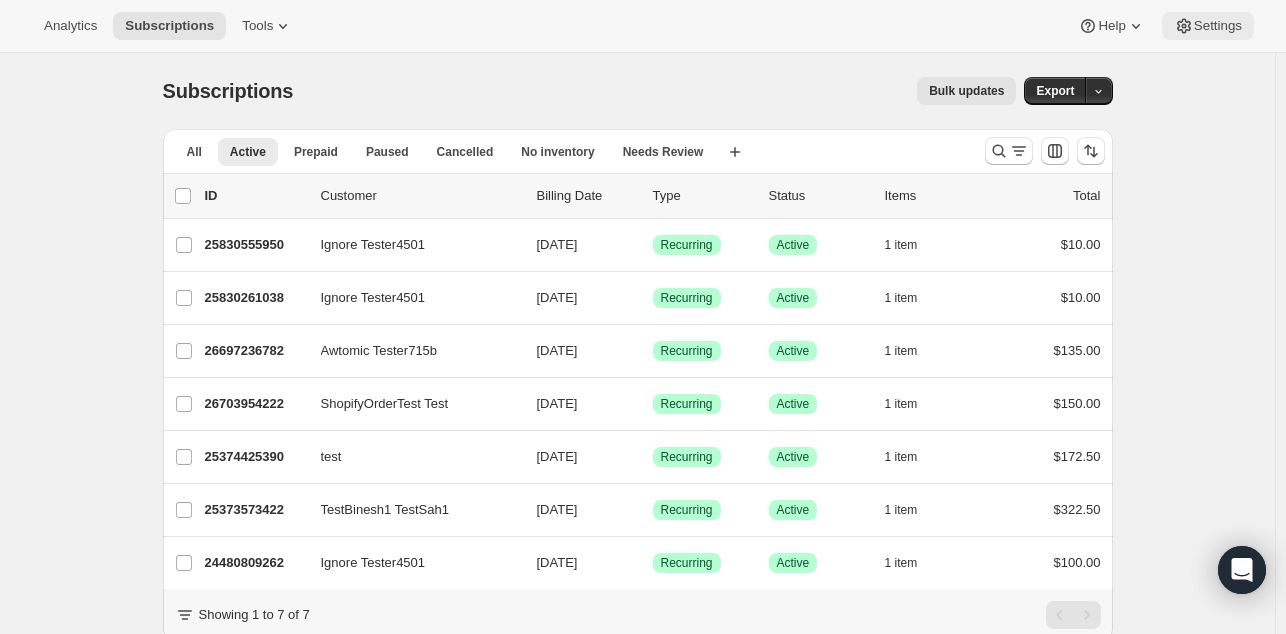 click on "Settings" at bounding box center [1208, 26] 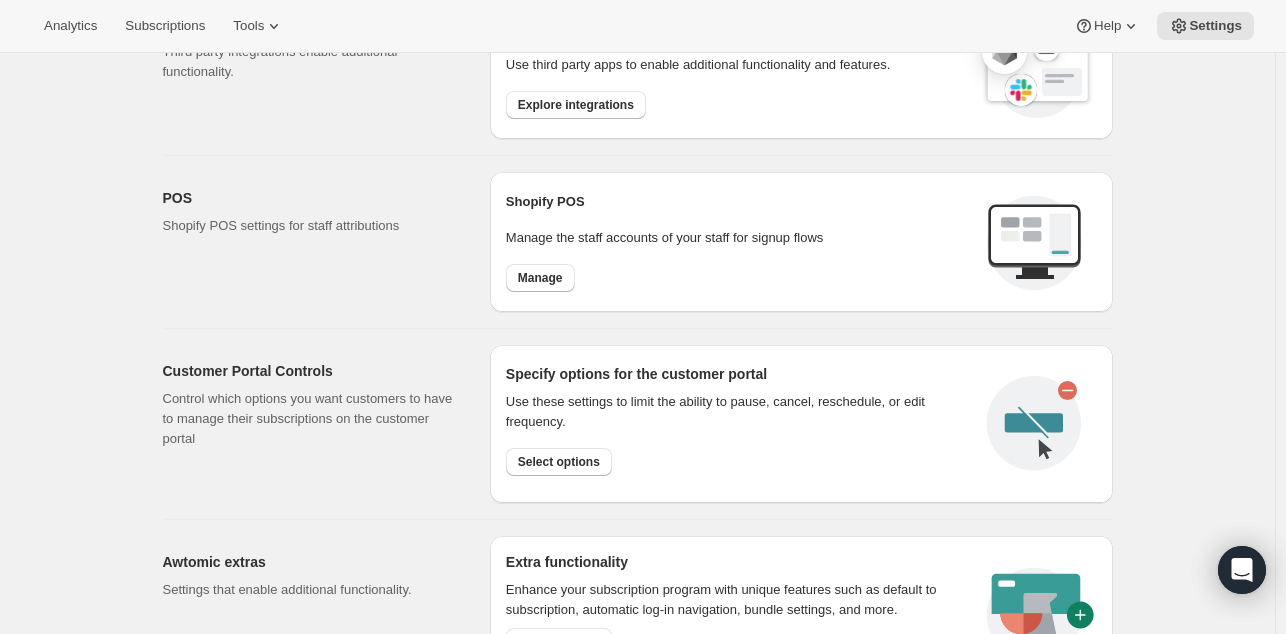 scroll, scrollTop: 740, scrollLeft: 0, axis: vertical 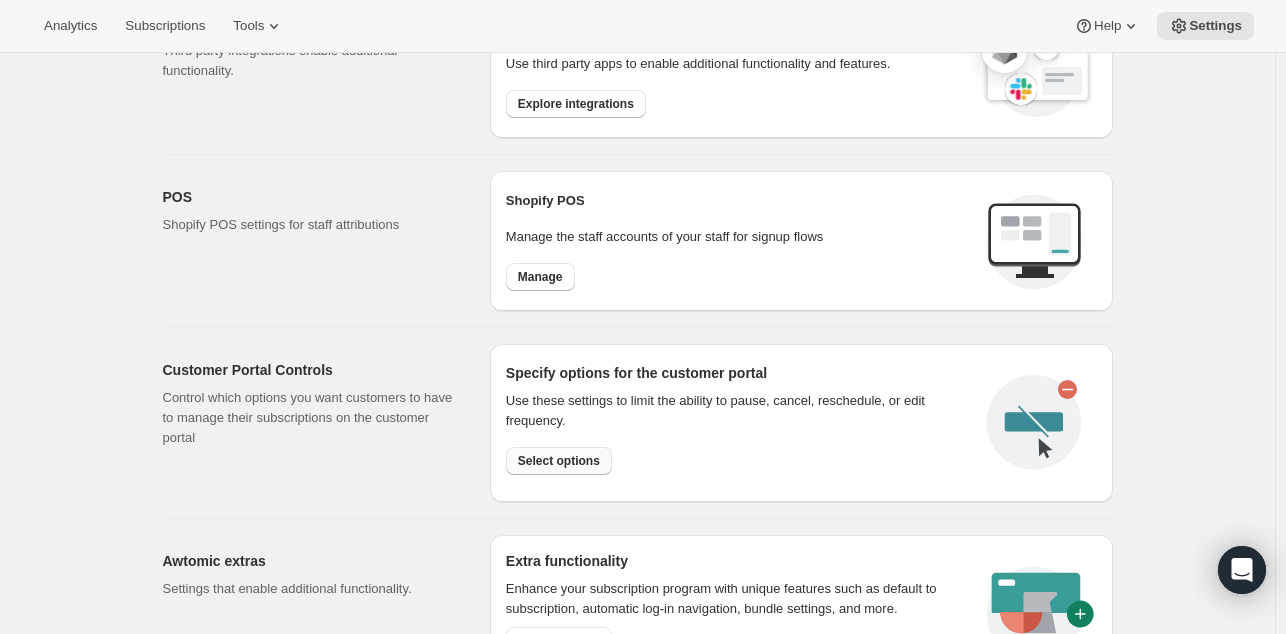 click on "Select options" at bounding box center [559, 461] 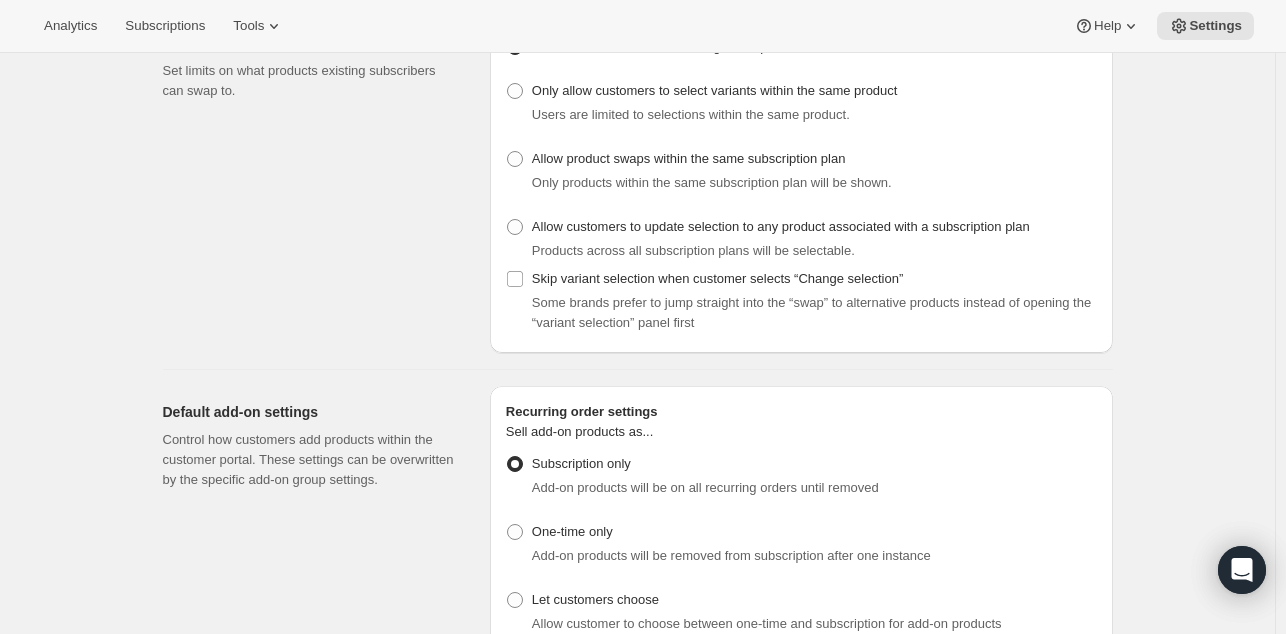 scroll, scrollTop: 568, scrollLeft: 0, axis: vertical 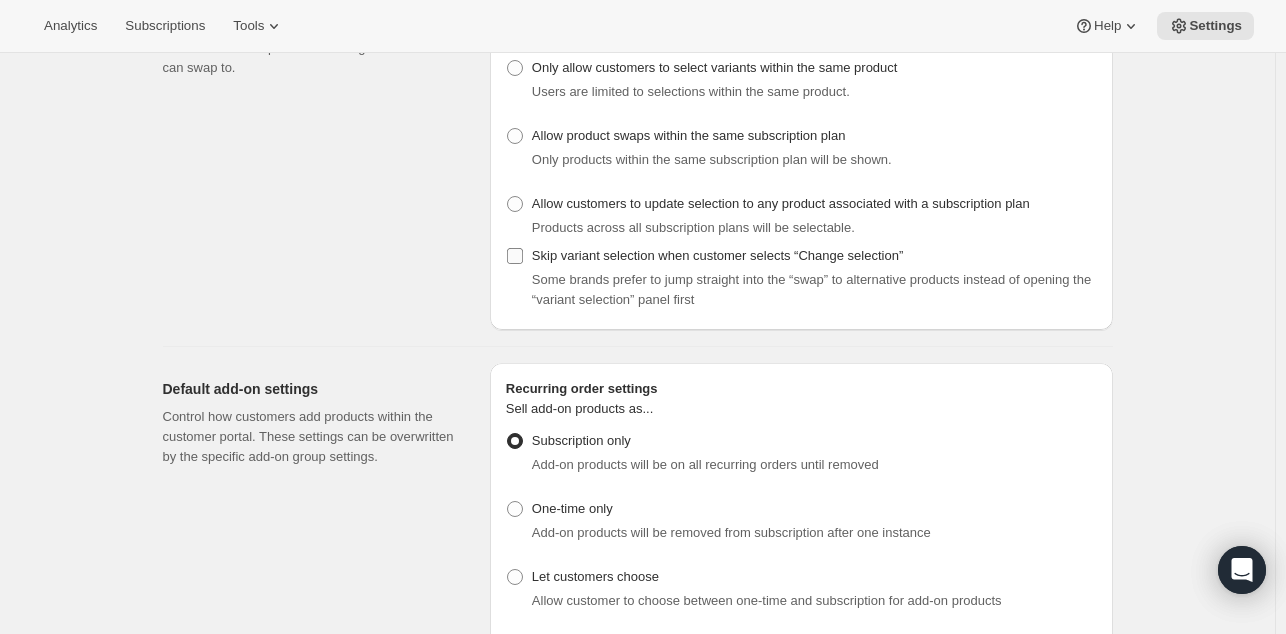 click on "Skip variant selection when customer selects “Change selection”" at bounding box center [515, 256] 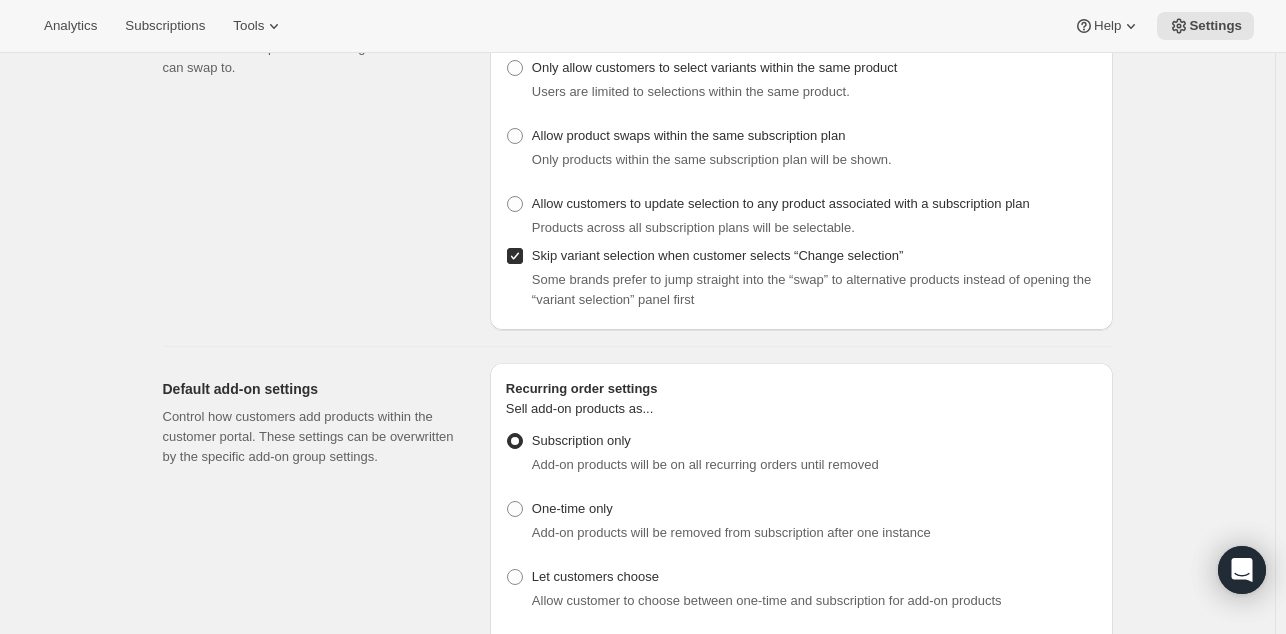 click on "Skip variant selection when customer selects “Change selection”" at bounding box center [515, 256] 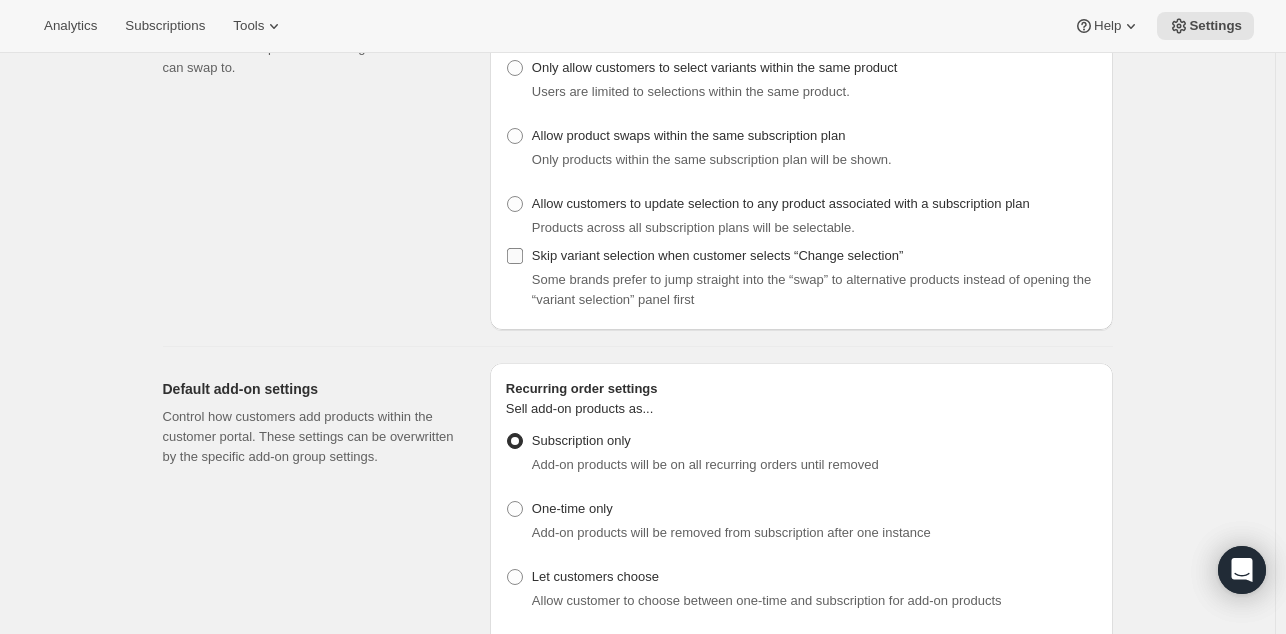 checkbox on "false" 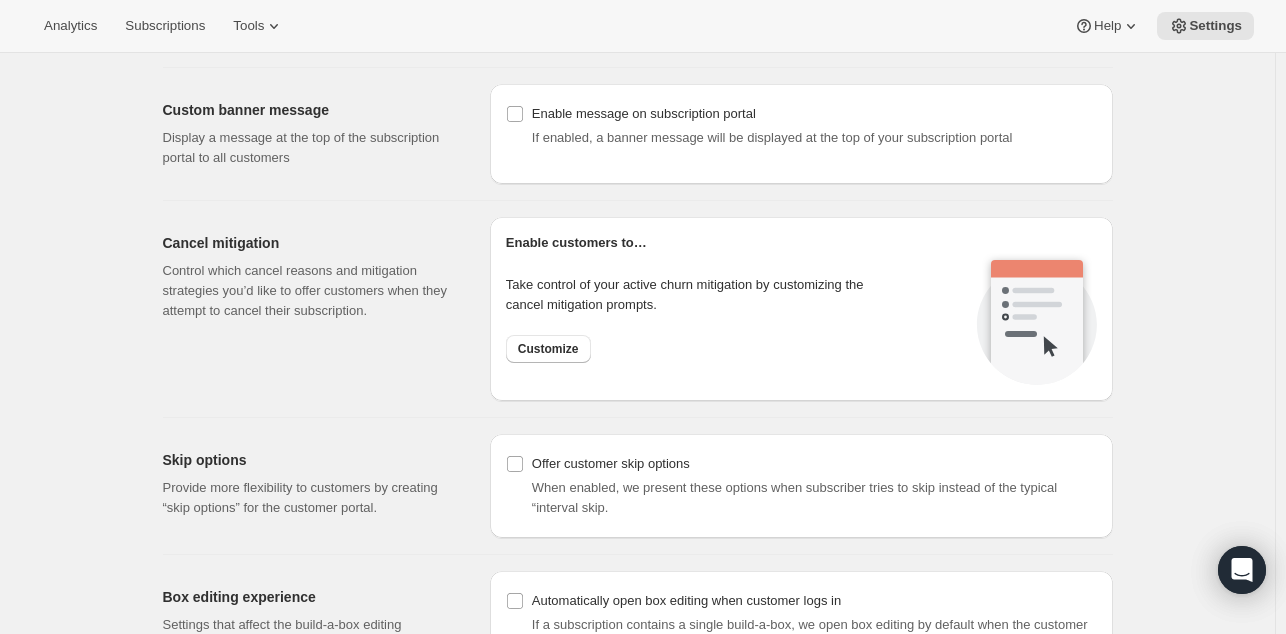 scroll, scrollTop: 1401, scrollLeft: 0, axis: vertical 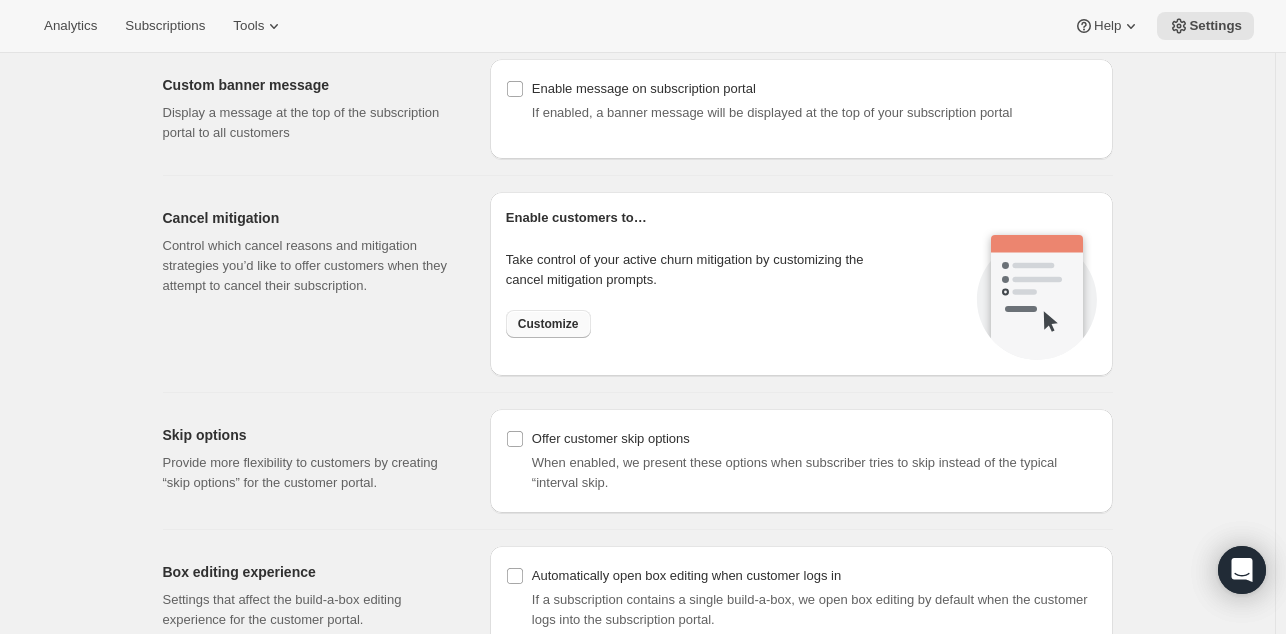 click on "Customize" at bounding box center (548, 324) 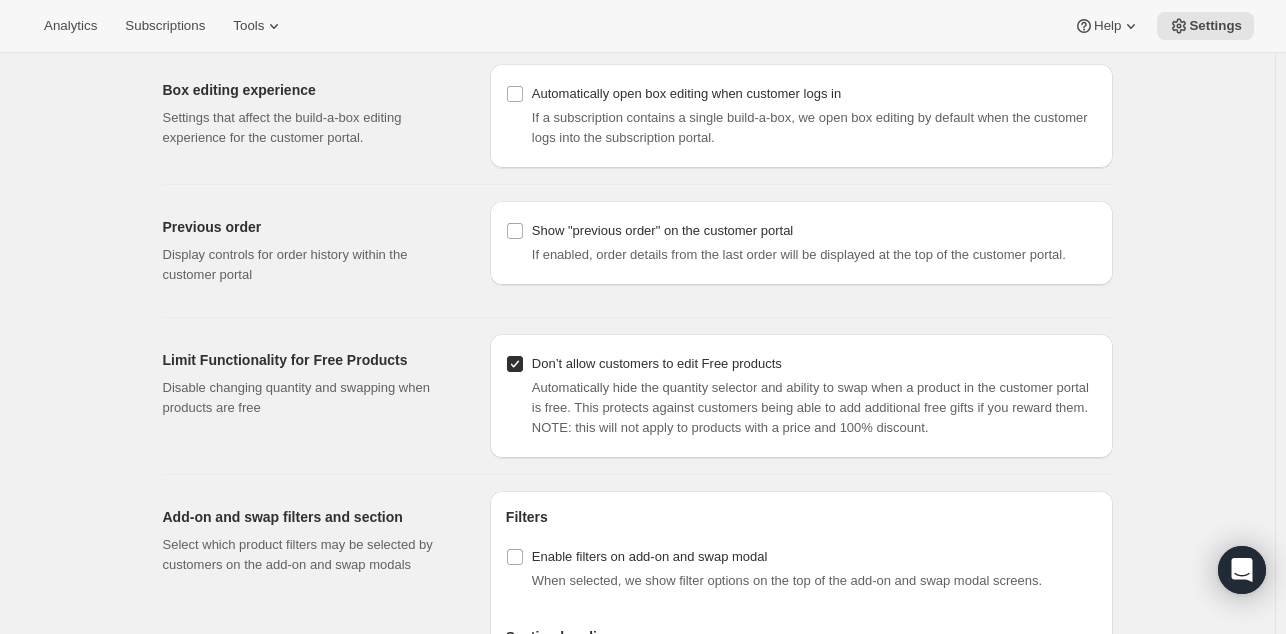 scroll, scrollTop: 1882, scrollLeft: 0, axis: vertical 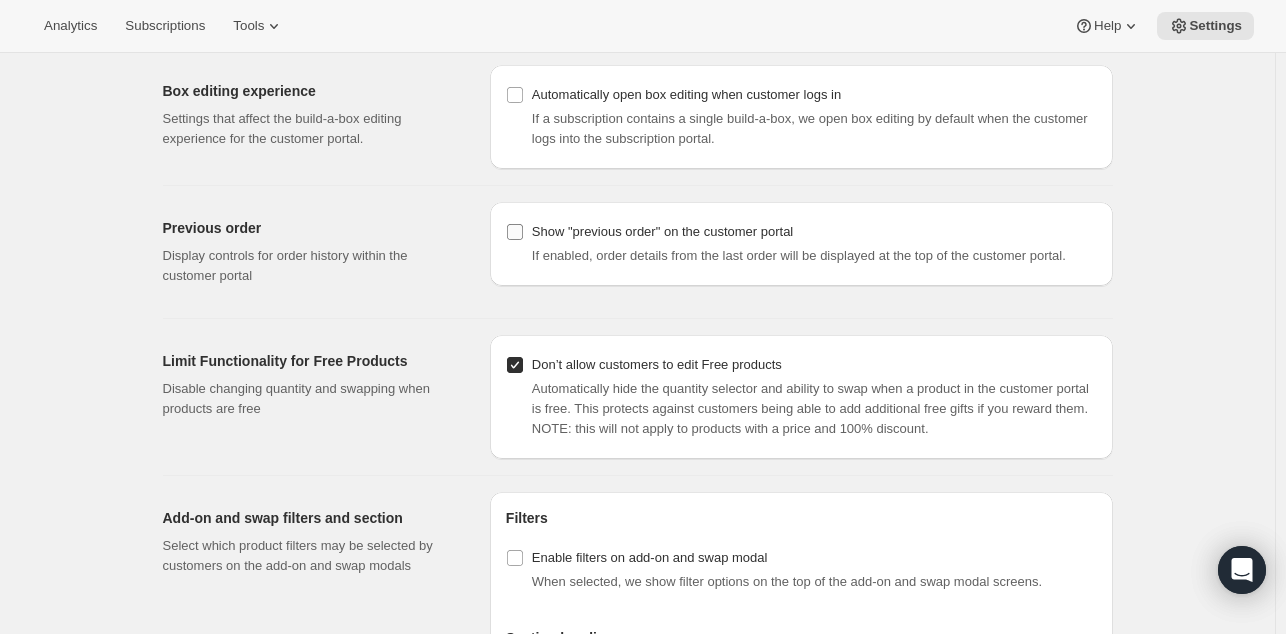 click on "Show "previous order" on the customer portal" at bounding box center [515, 232] 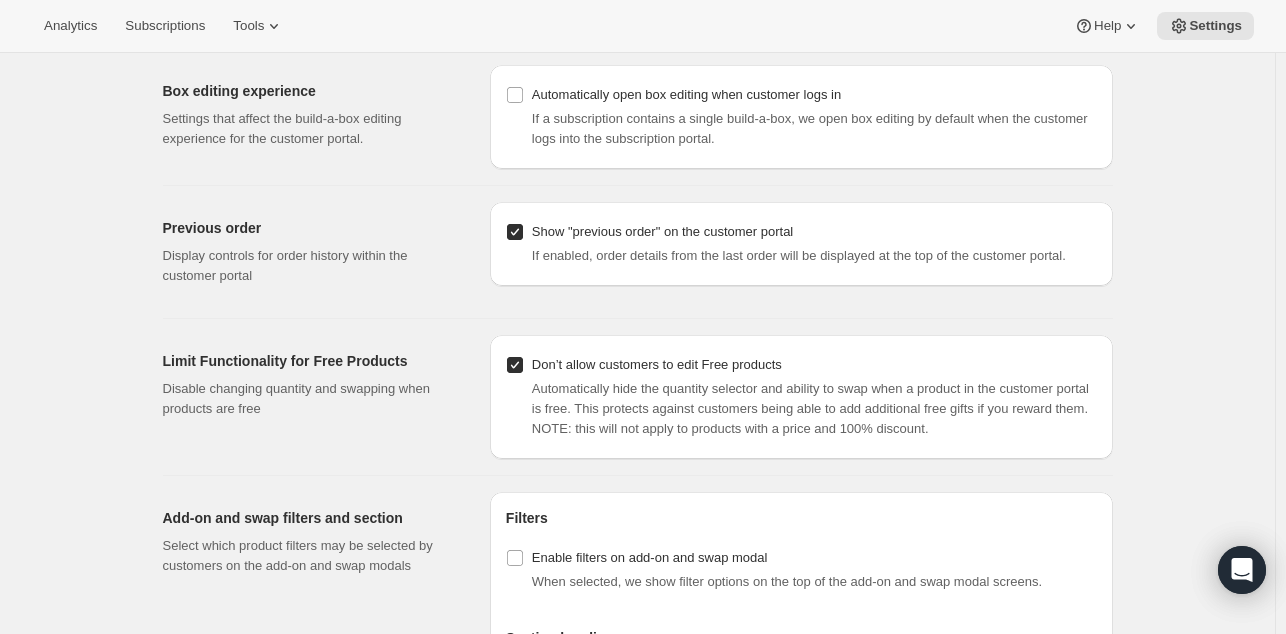 click on "Show "previous order" on the customer portal" at bounding box center [515, 232] 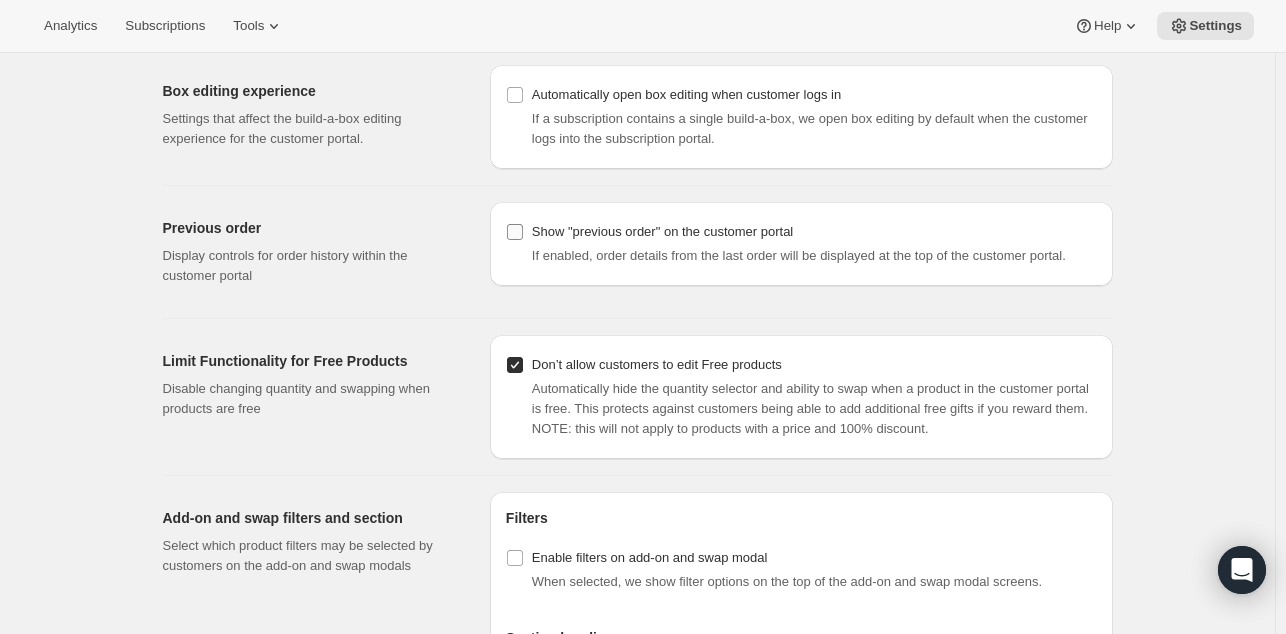 checkbox on "false" 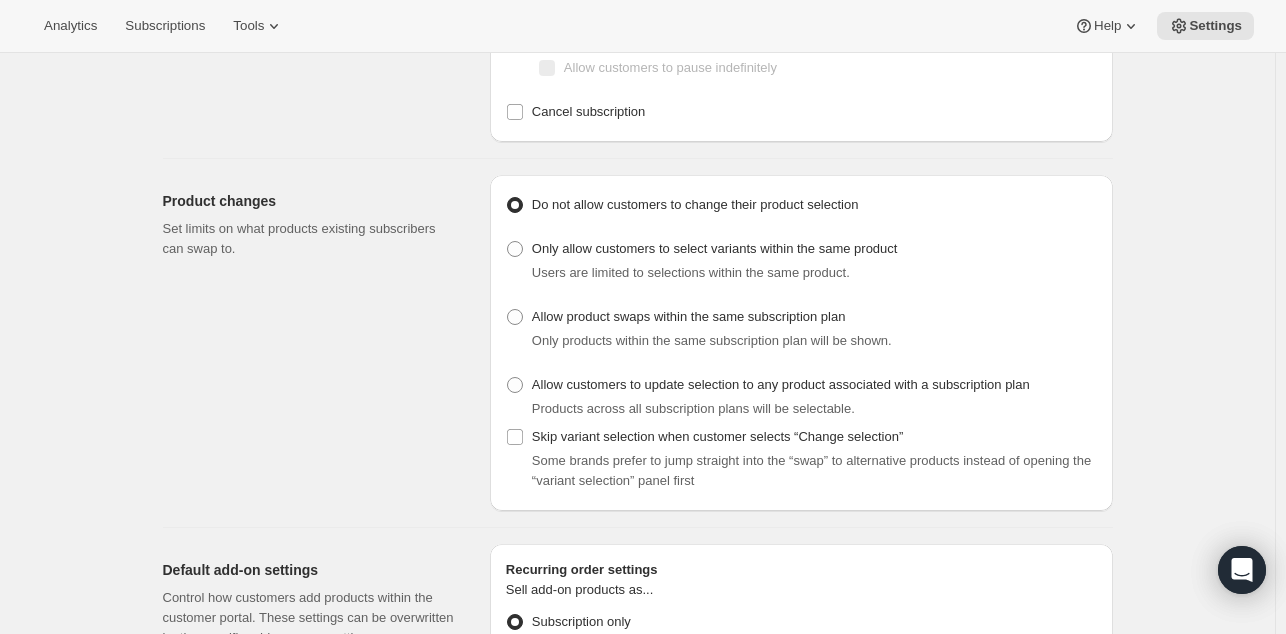 scroll, scrollTop: 386, scrollLeft: 0, axis: vertical 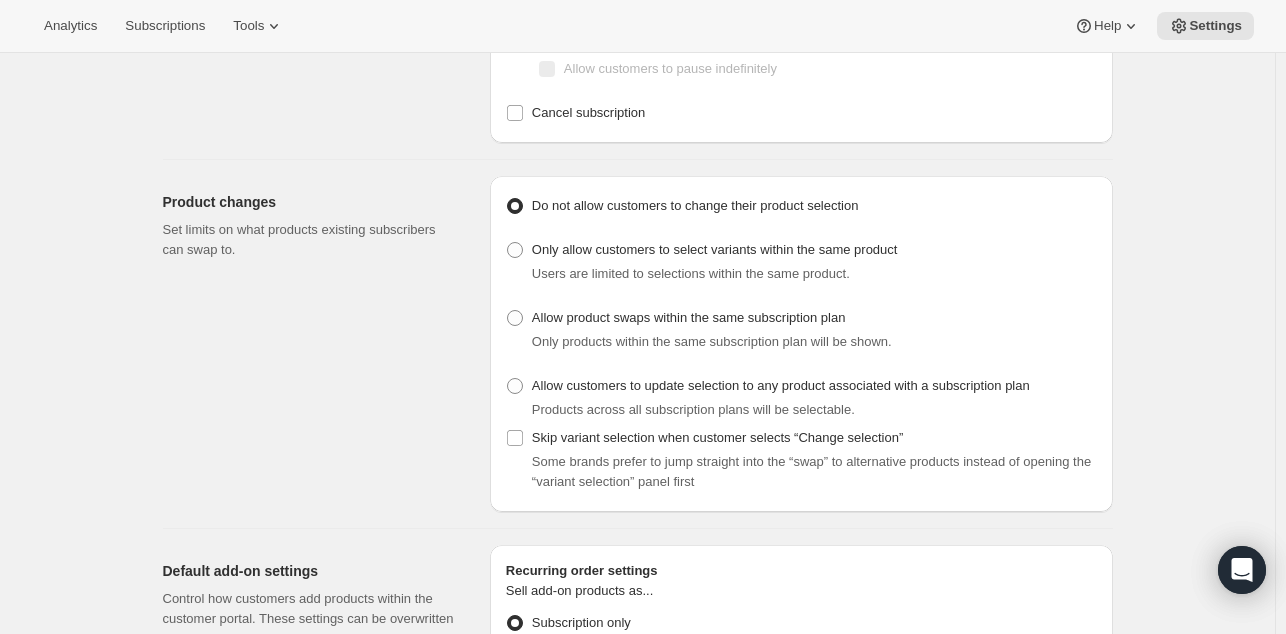 click on "Customer Portal Controls. This page is ready Customer Portal Controls Hide/Show subscription controls With these settings, you have full control of what options are available to customers for managing their own subscriptions Enable customers to… Edit frequency of recurring orders Allow customers to create their own frequency Reschedule next order Skip next Order now Edit next billing date Pause subscription Allow customers to pause indefinitely Cancel subscription Product changes Set limits on what products existing subscribers can swap to. Do not allow customers to change their product selection Only allow customers to select variants within the same product Users are limited to selections within the same product. Allow product swaps within the same subscription plan Only products within the same subscription plan will be shown. Allow customers to update selection to any product associated with a subscription plan Products across all subscription plans will be selectable. Default add-on settings % Type" at bounding box center (638, 939) 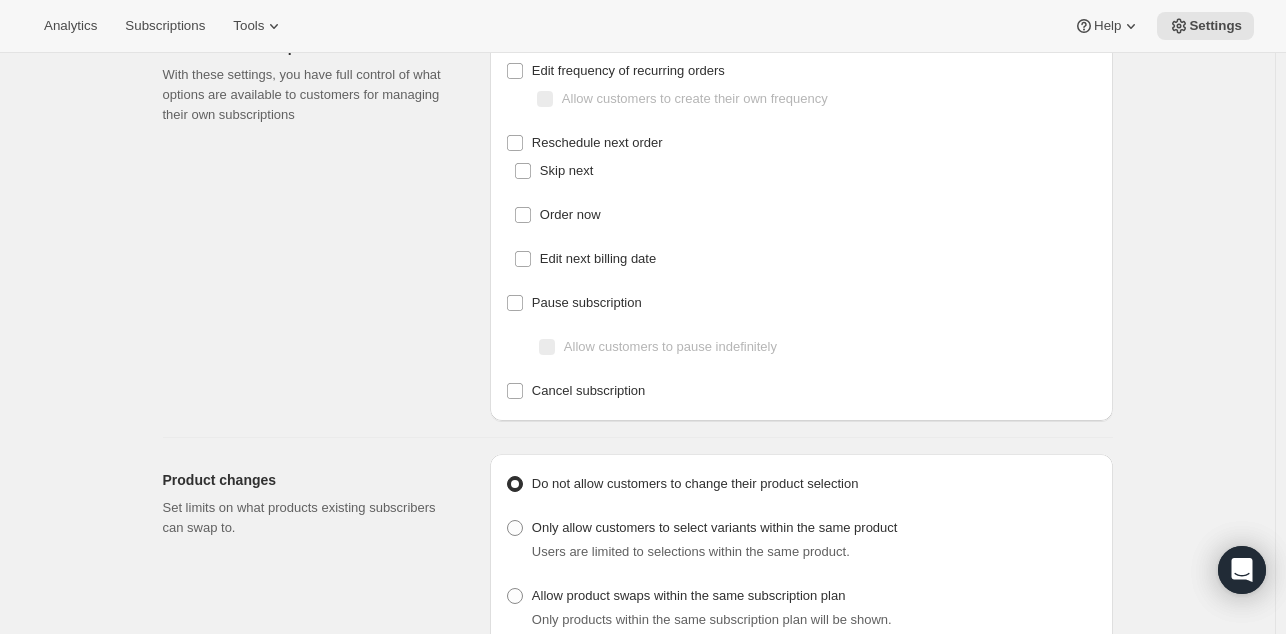 scroll, scrollTop: 42, scrollLeft: 0, axis: vertical 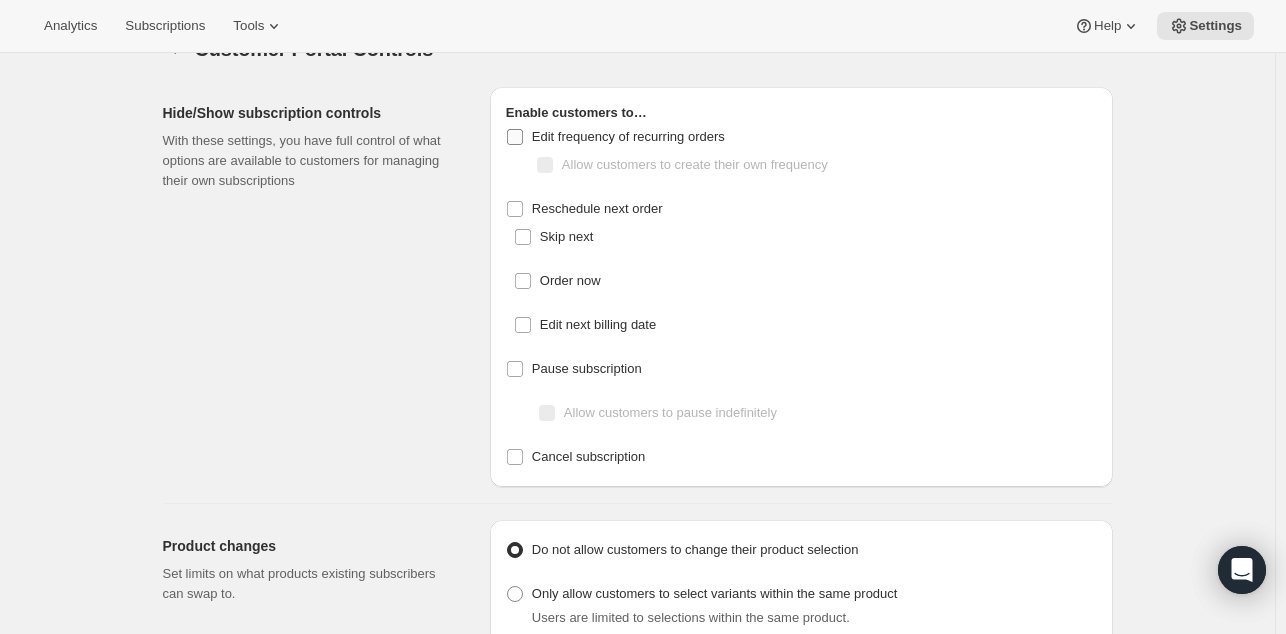 click on "Edit frequency of recurring orders" at bounding box center [515, 137] 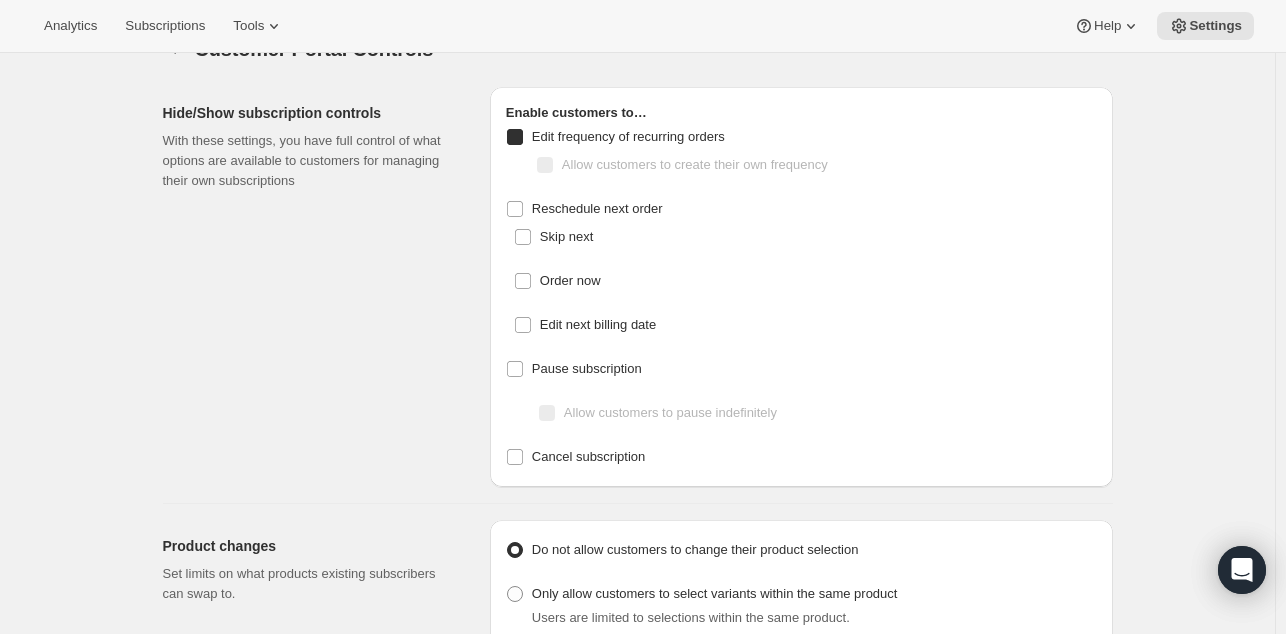 checkbox on "true" 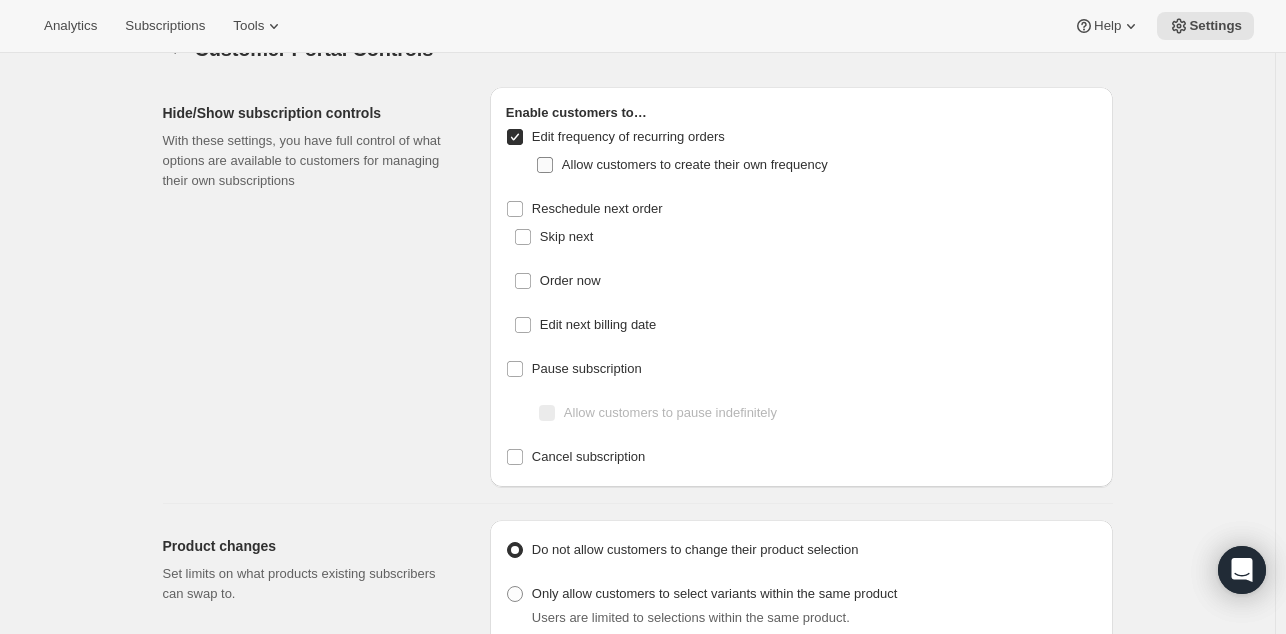 click on "Allow customers to create their own frequency" at bounding box center (545, 165) 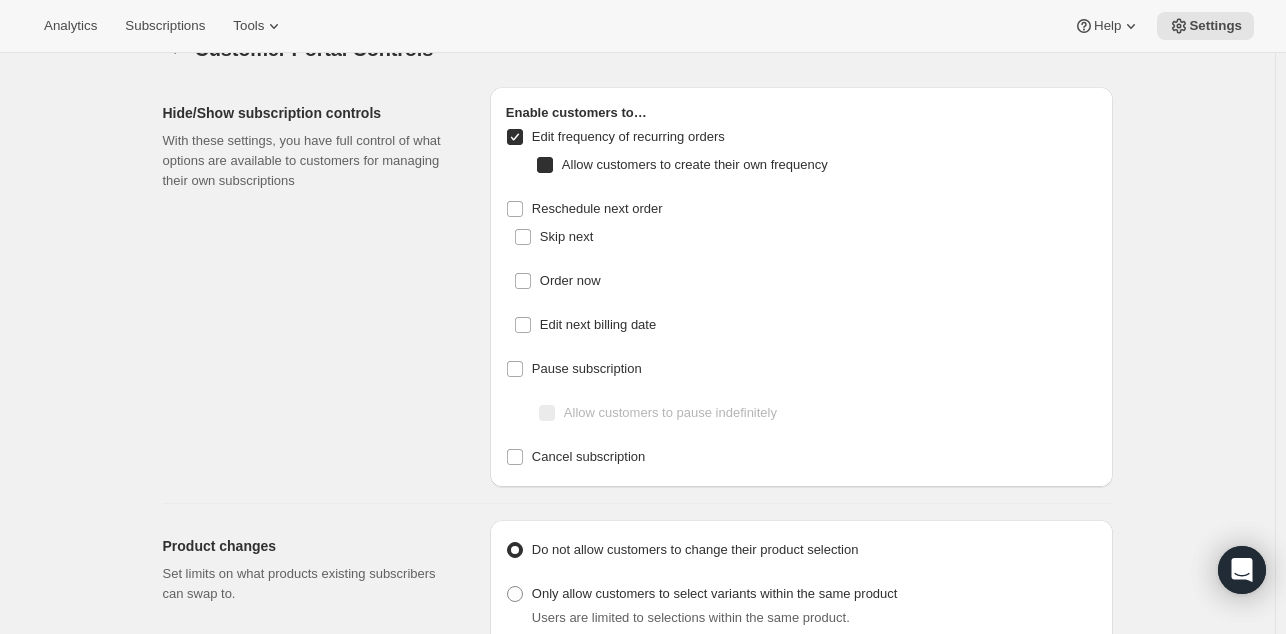 checkbox on "true" 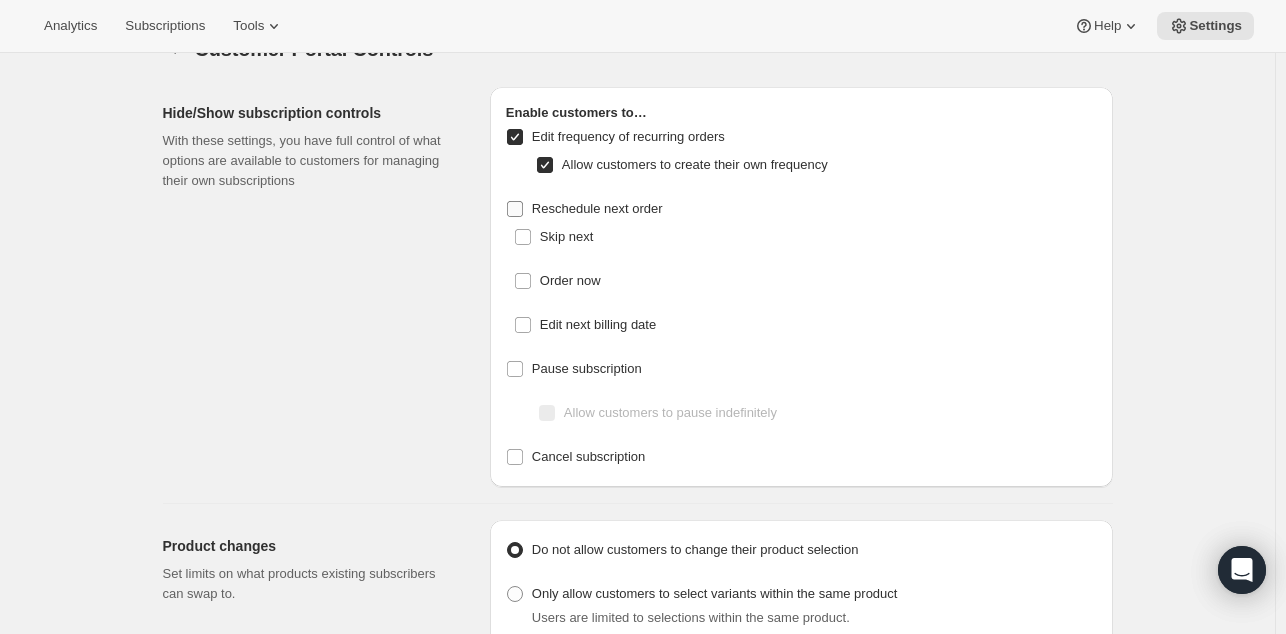 click on "Reschedule next order" at bounding box center [515, 209] 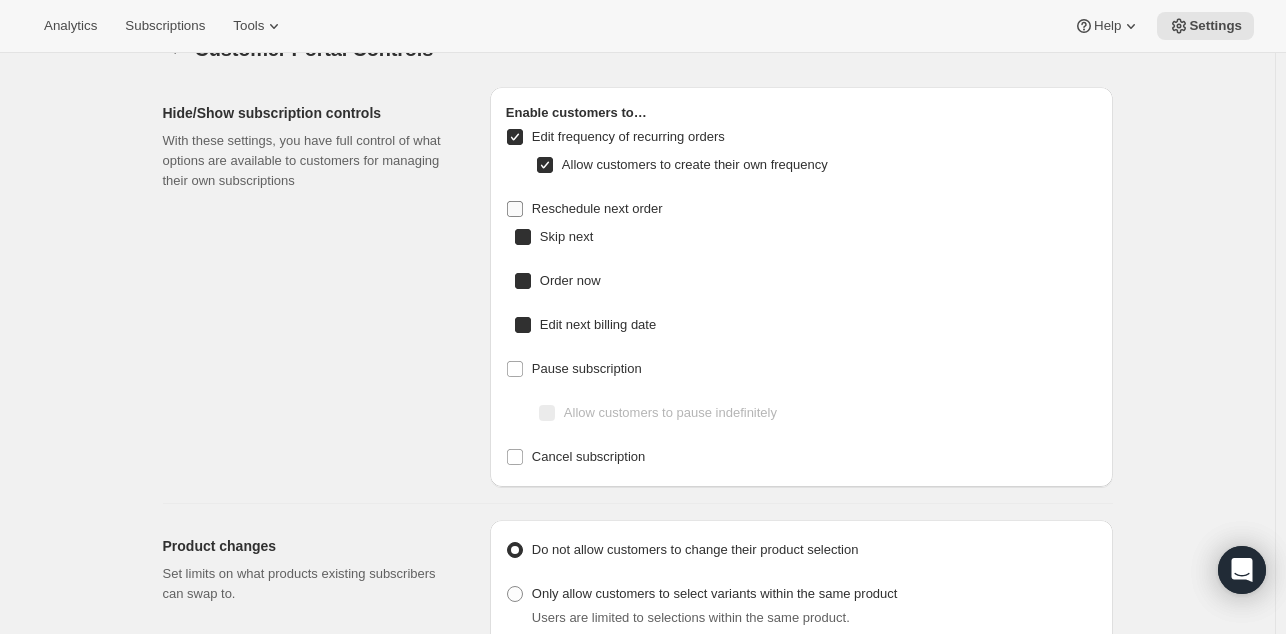 checkbox on "true" 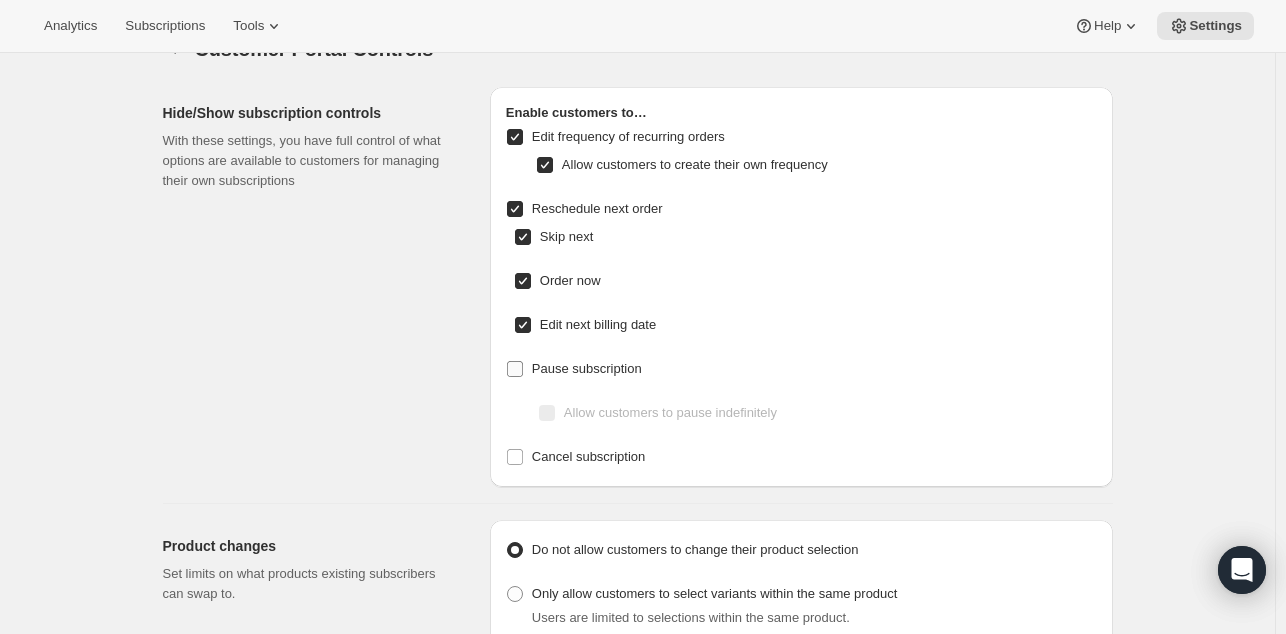 click on "Pause subscription" at bounding box center [574, 369] 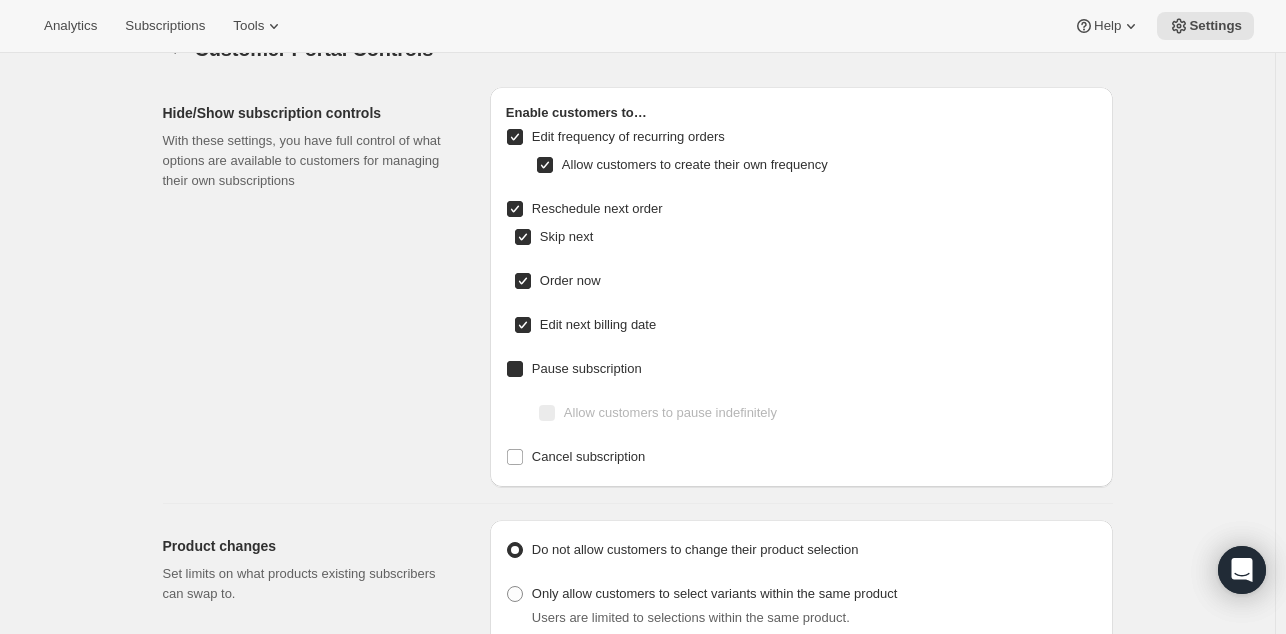 checkbox on "true" 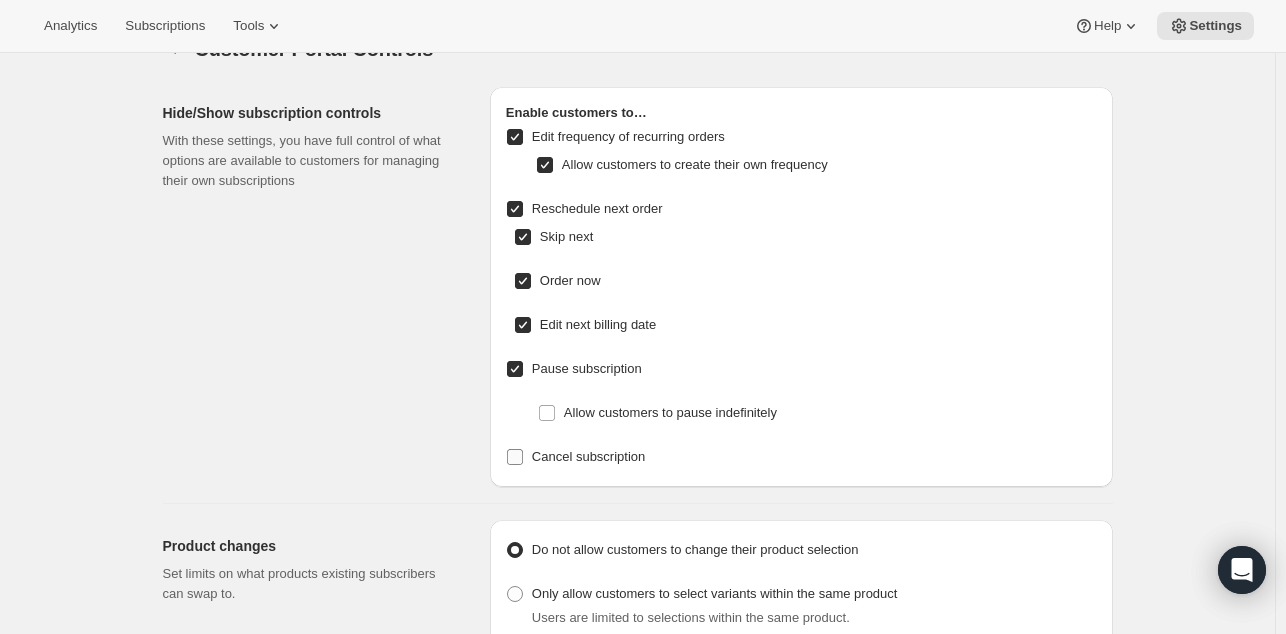 click on "Cancel subscription" at bounding box center [515, 457] 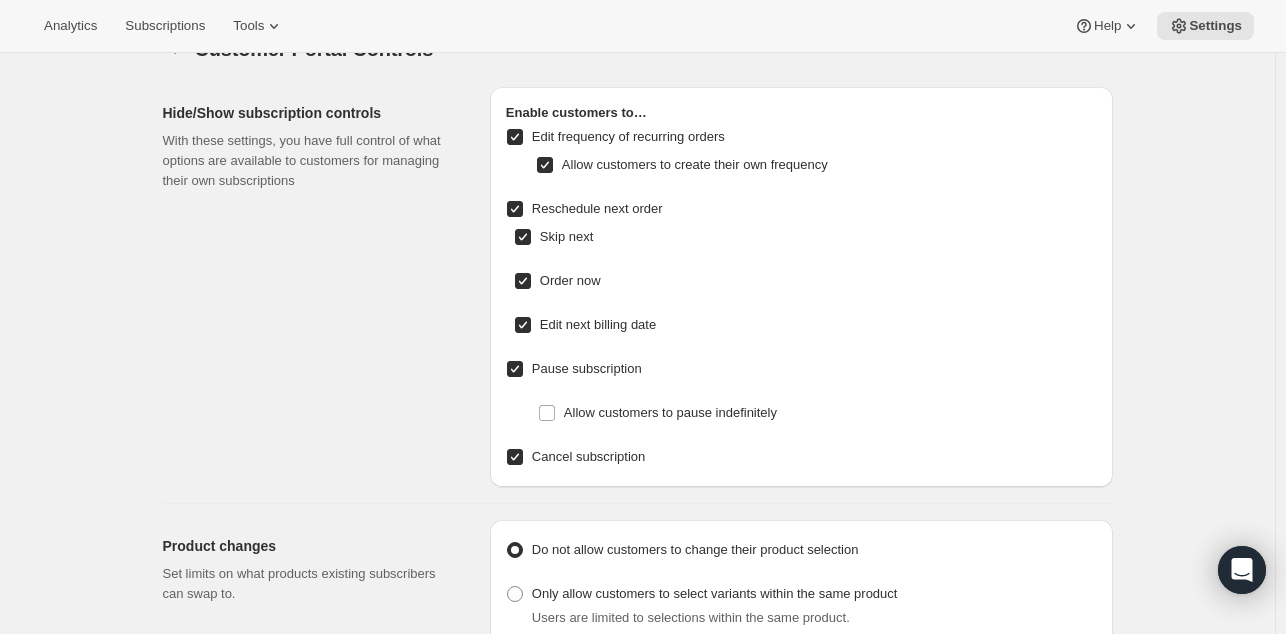 click on "Cancel subscription" at bounding box center [515, 457] 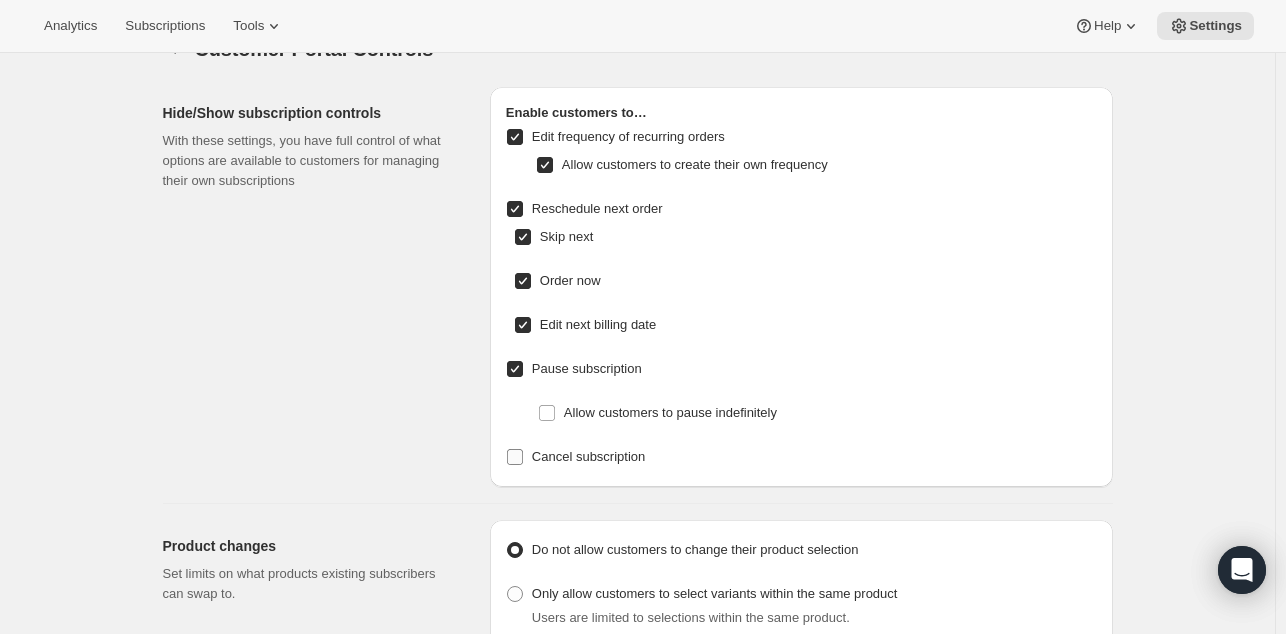 checkbox on "false" 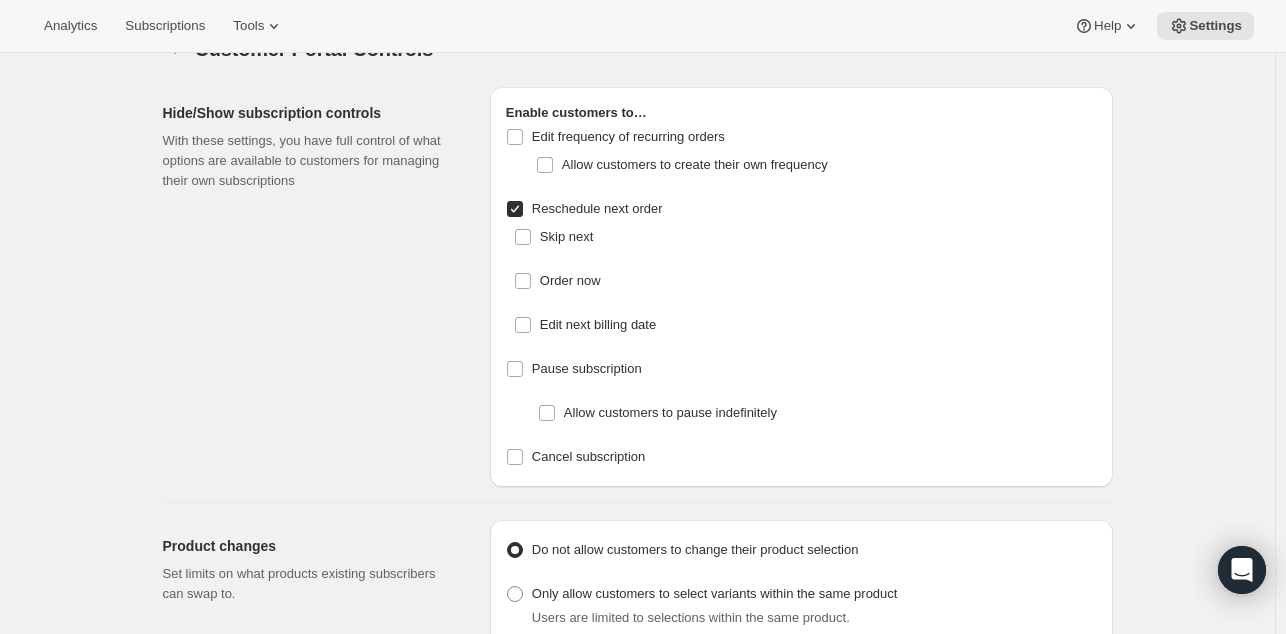 checkbox on "false" 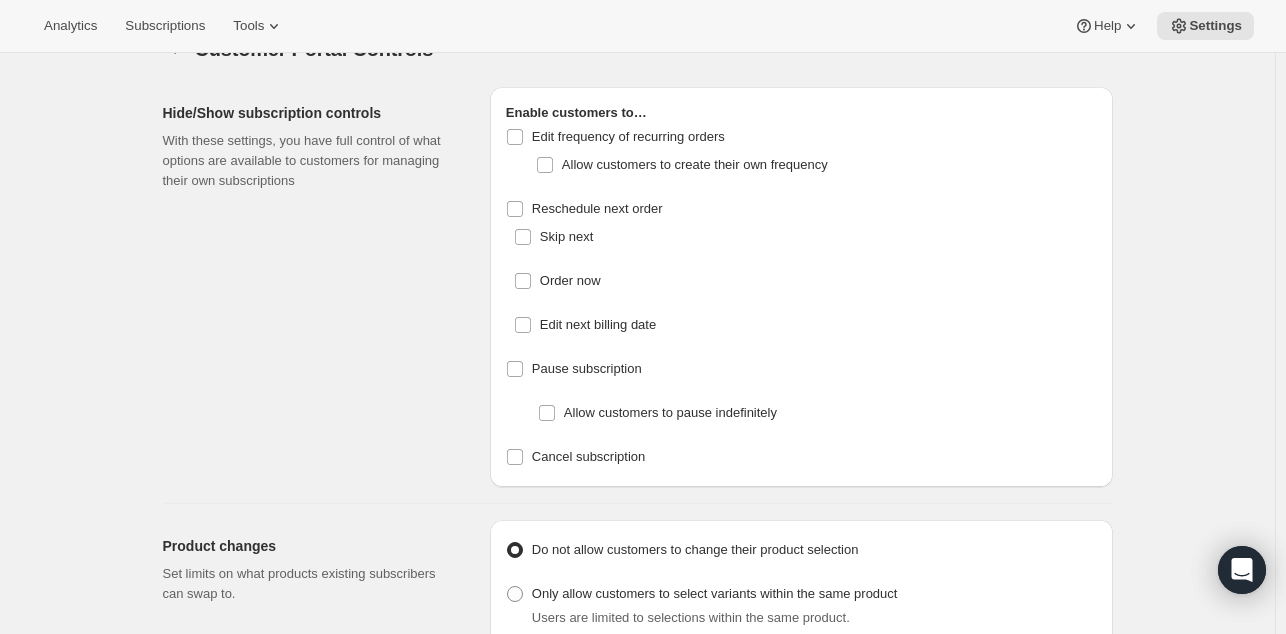 checkbox on "false" 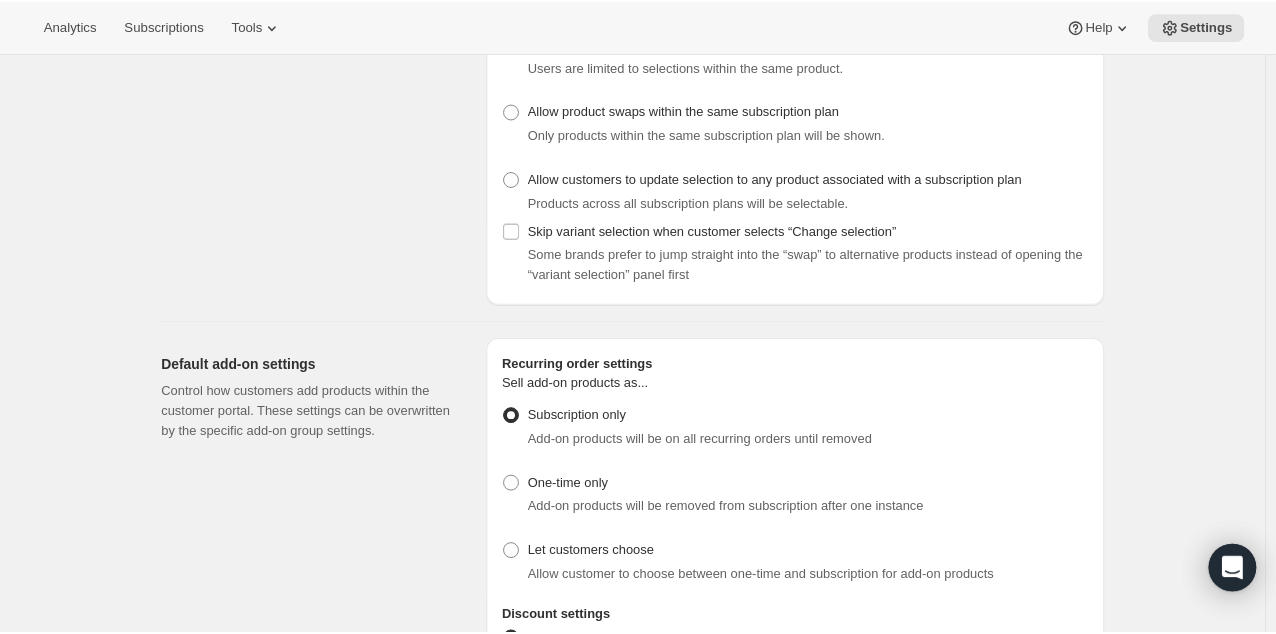 scroll, scrollTop: 664, scrollLeft: 0, axis: vertical 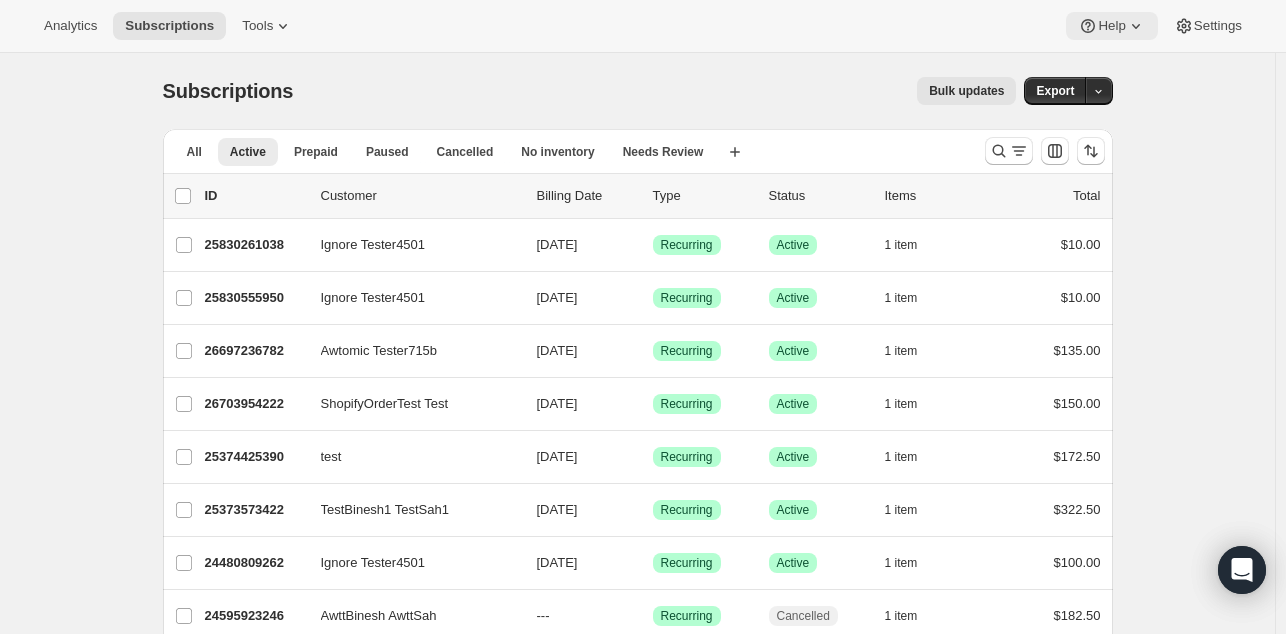 click on "Help" at bounding box center (1111, 26) 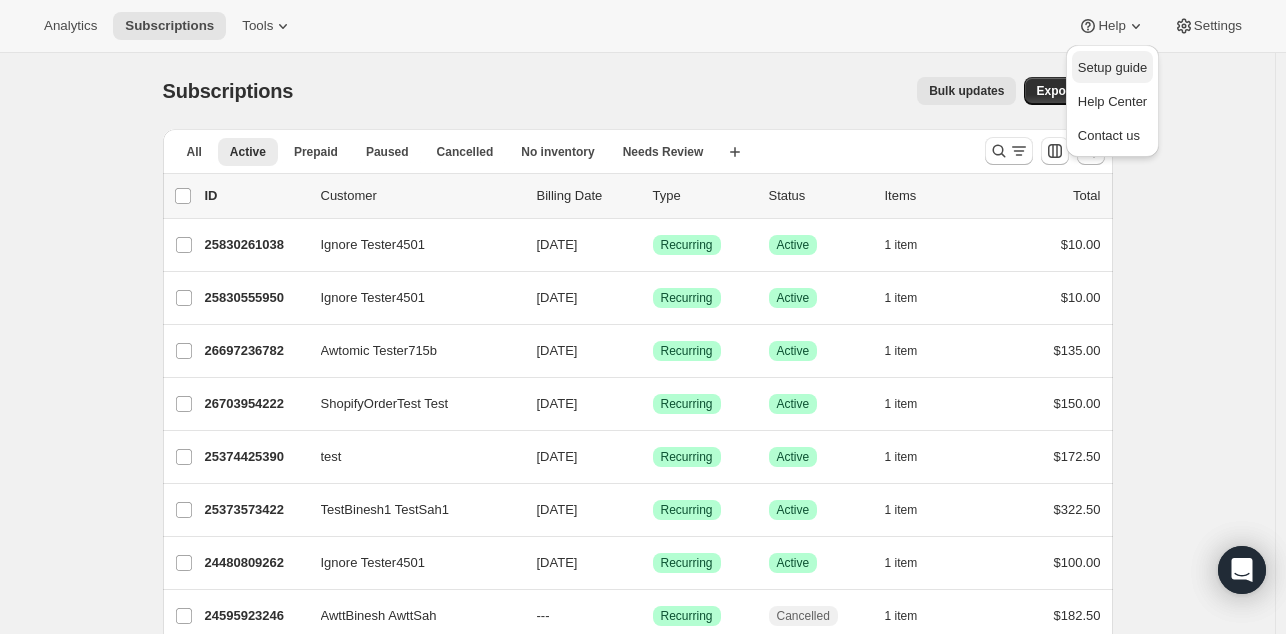 click on "Setup guide" at bounding box center [1112, 67] 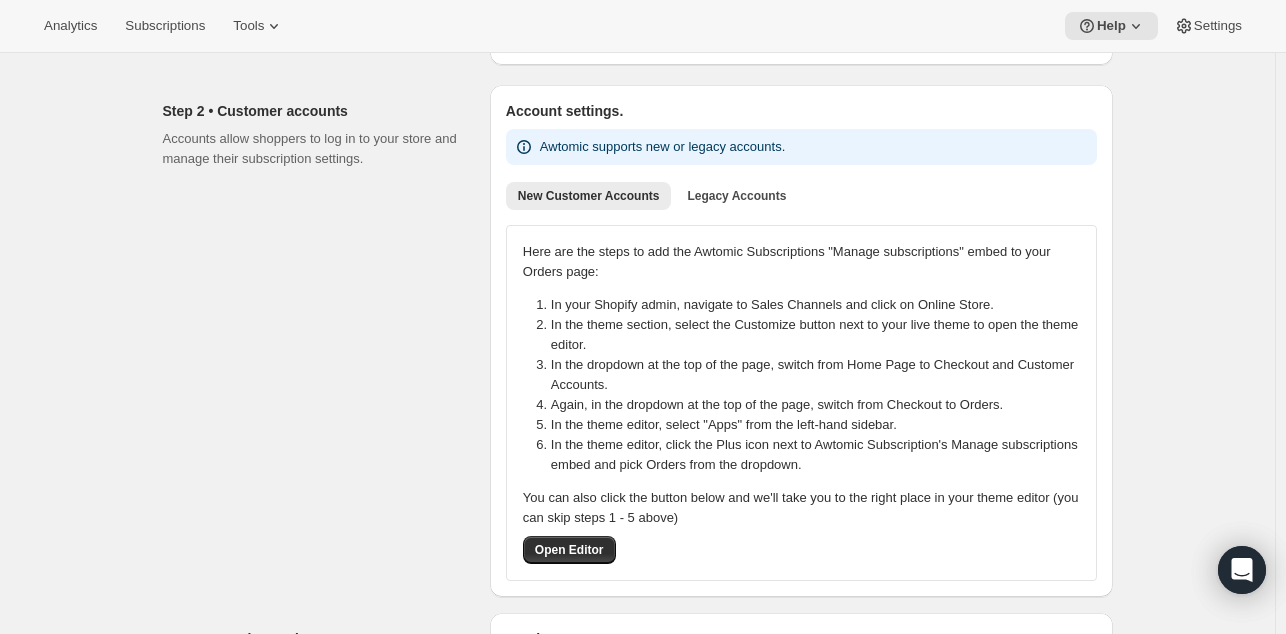 scroll, scrollTop: 218, scrollLeft: 0, axis: vertical 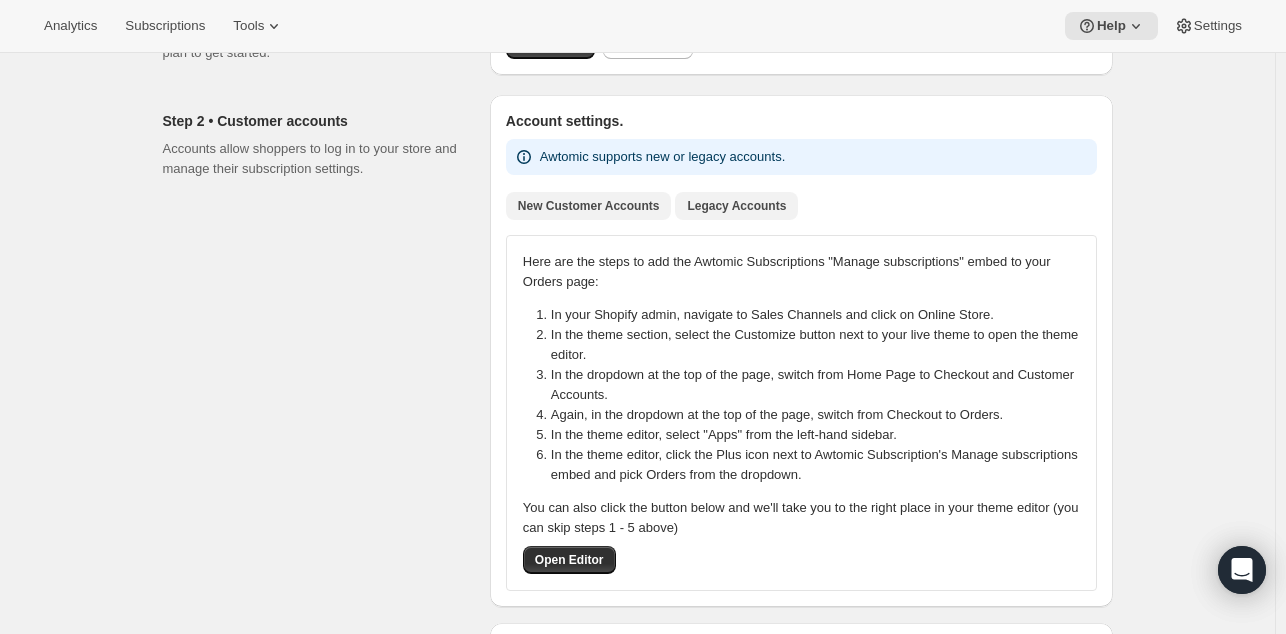 click on "Legacy Accounts" at bounding box center (736, 206) 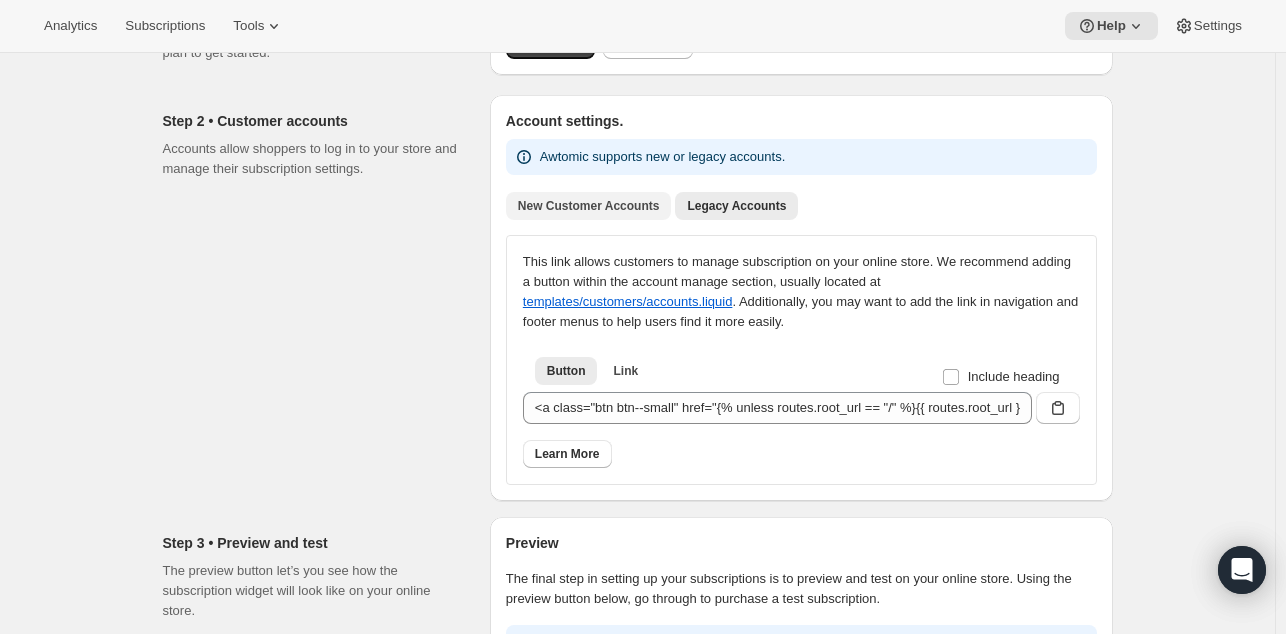 click on "New Customer Accounts" at bounding box center (589, 206) 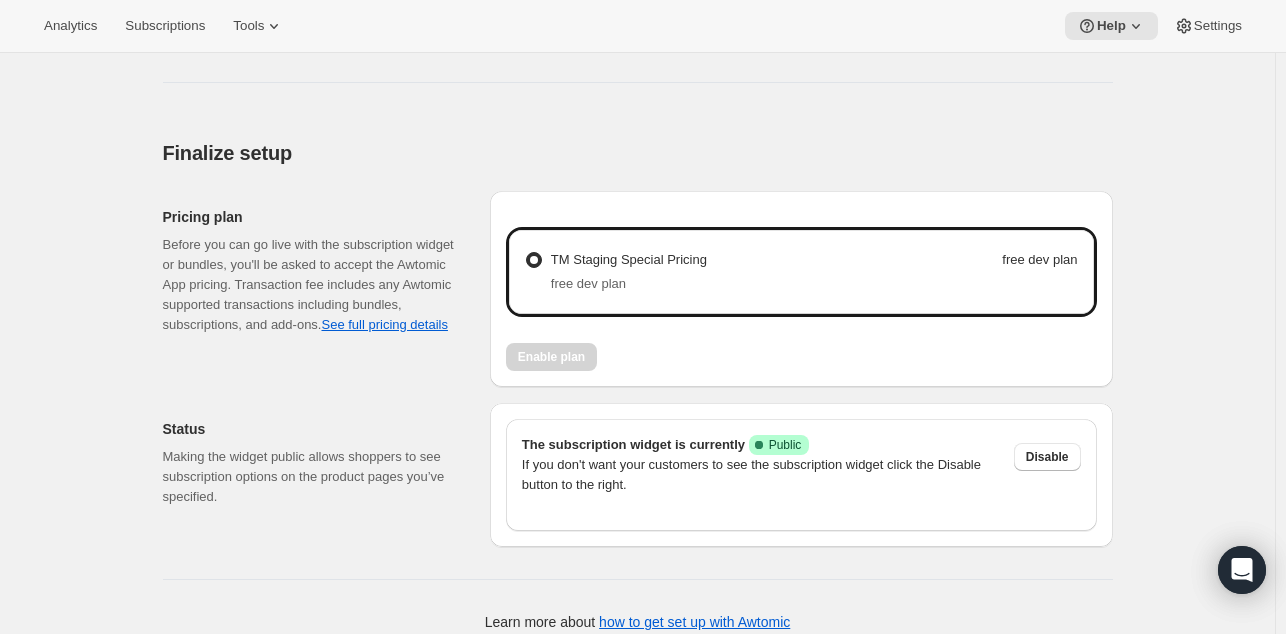 scroll, scrollTop: 1164, scrollLeft: 0, axis: vertical 